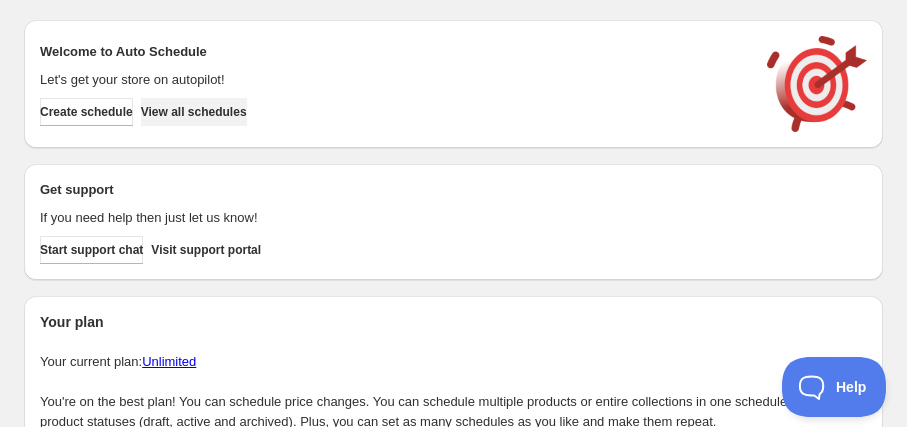 scroll, scrollTop: 0, scrollLeft: 0, axis: both 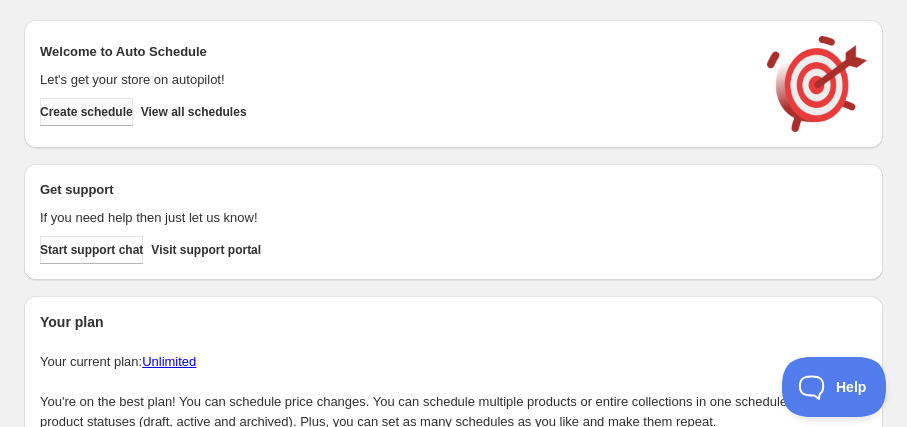 click on "Create schedule" at bounding box center (86, 112) 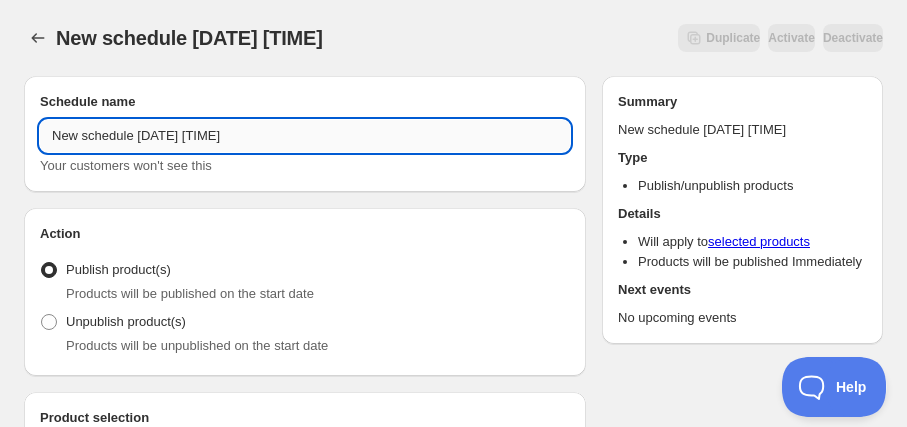 click on "New schedule [DATE] [TIME]" at bounding box center [305, 136] 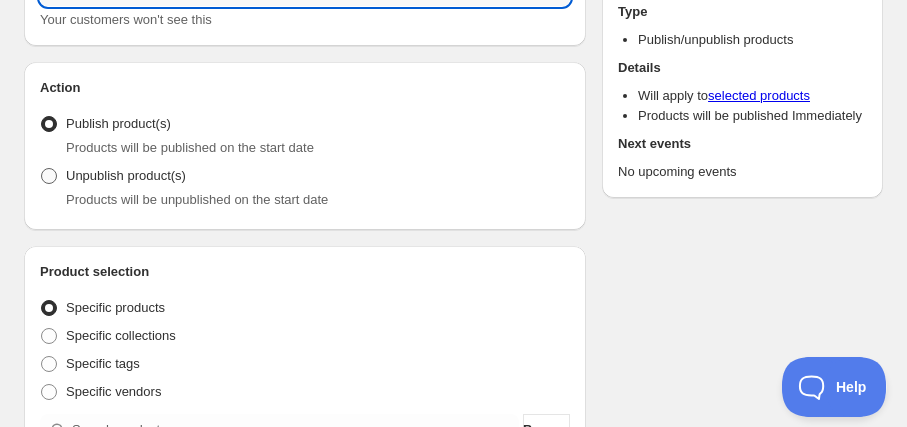 scroll, scrollTop: 181, scrollLeft: 0, axis: vertical 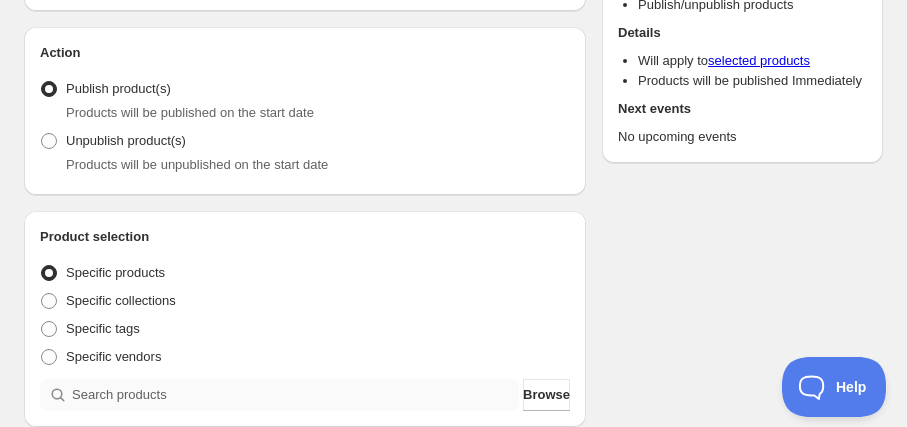 type on "Schedule for C8J25" 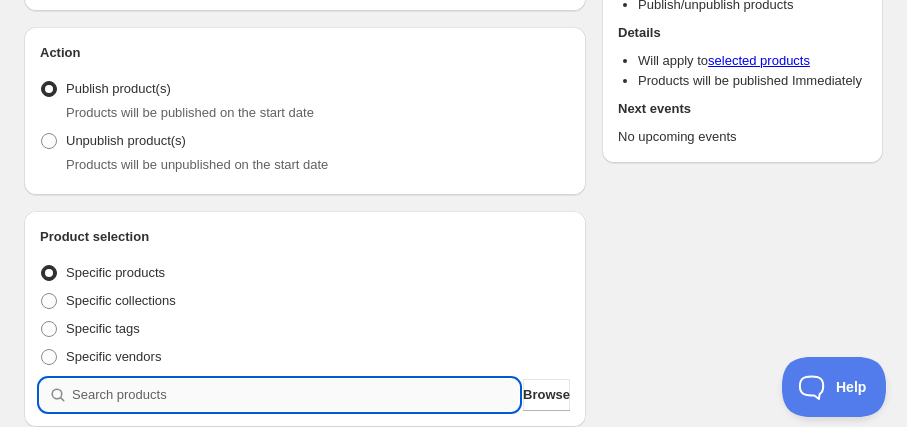 click at bounding box center (295, 395) 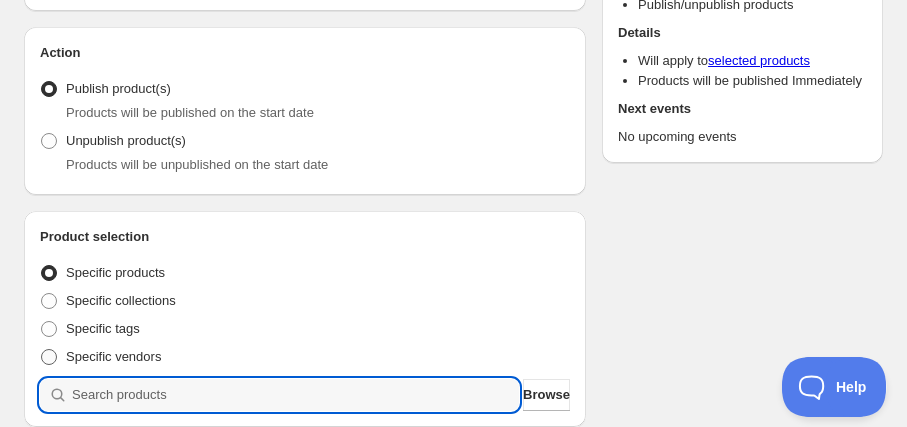 type on "C" 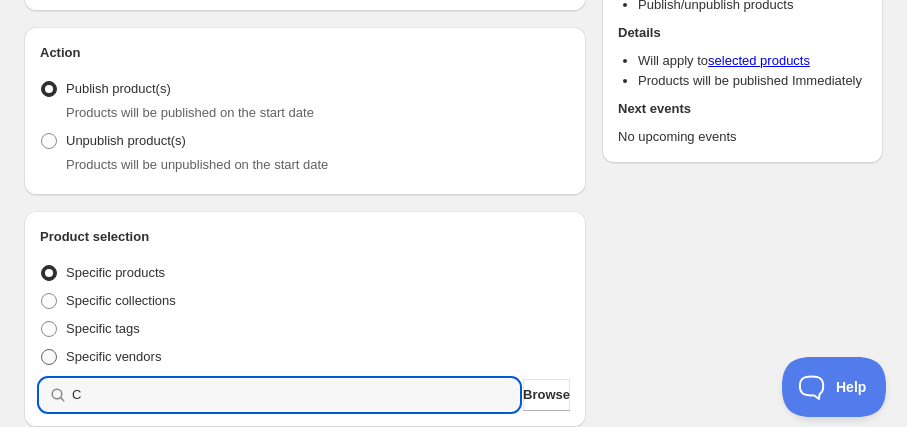 type 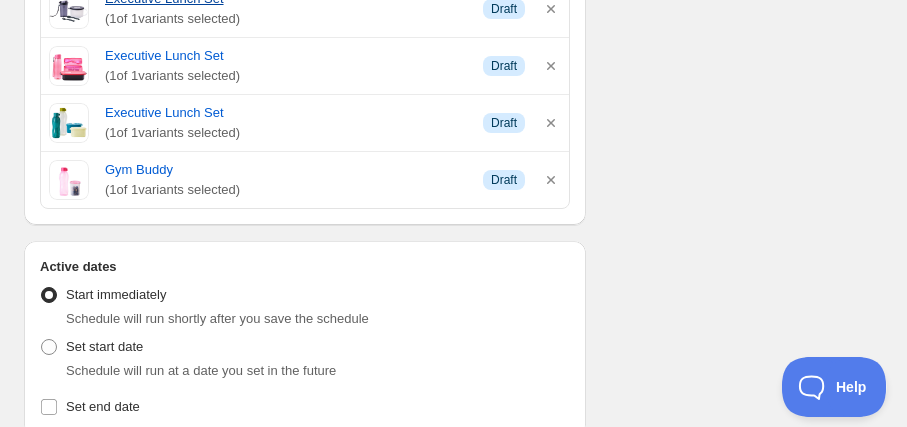 scroll, scrollTop: 1090, scrollLeft: 0, axis: vertical 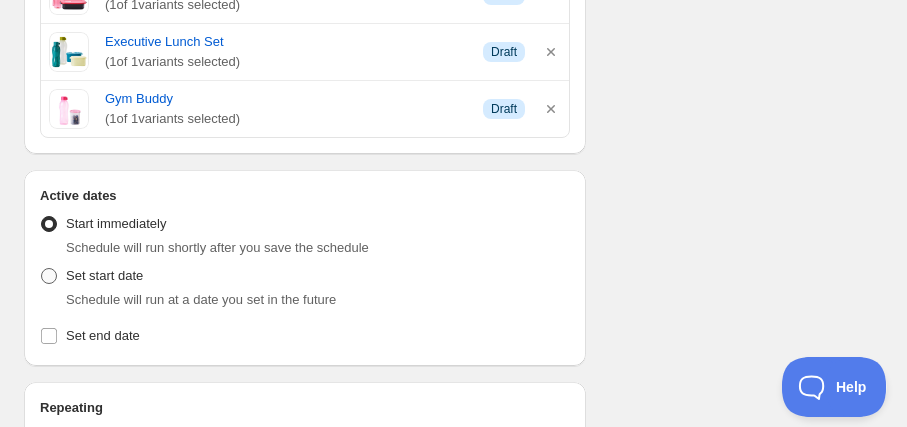 click on "Set start date" at bounding box center [104, 275] 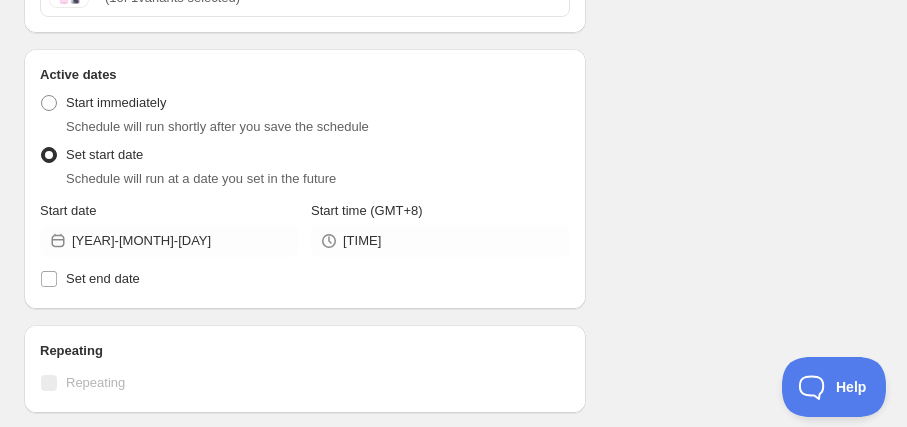 scroll, scrollTop: 1272, scrollLeft: 0, axis: vertical 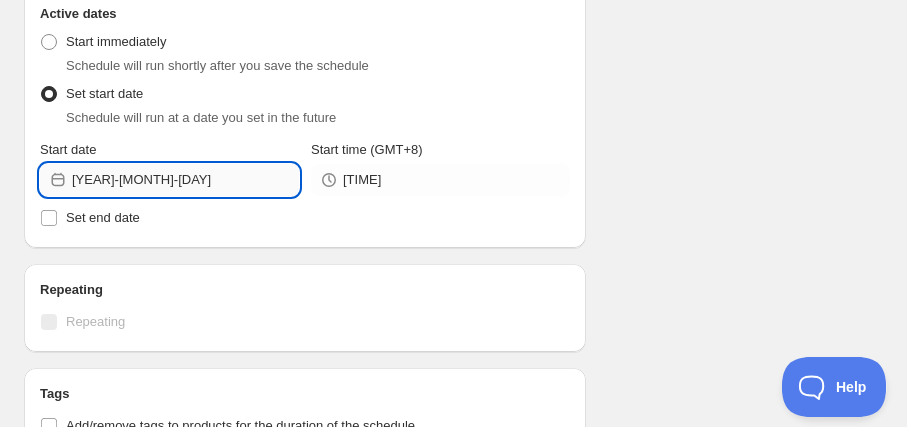 click on "[YEAR]-[MONTH]-[DAY]" at bounding box center [185, 180] 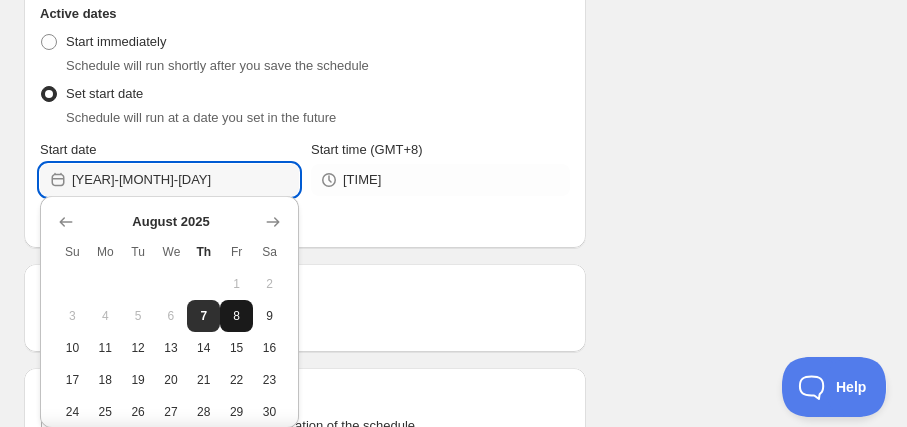 click on "8" at bounding box center (236, 316) 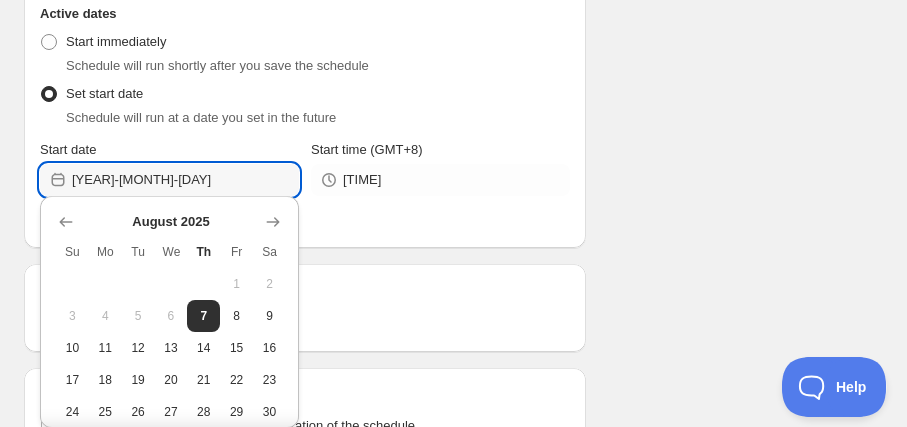type on "[YEAR]-[MONTH]-[DAY]" 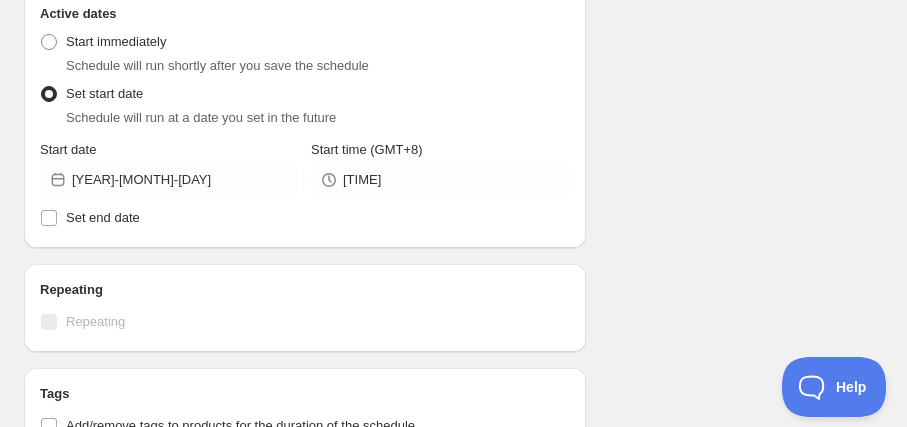 click on "[TIME]" at bounding box center (440, 180) 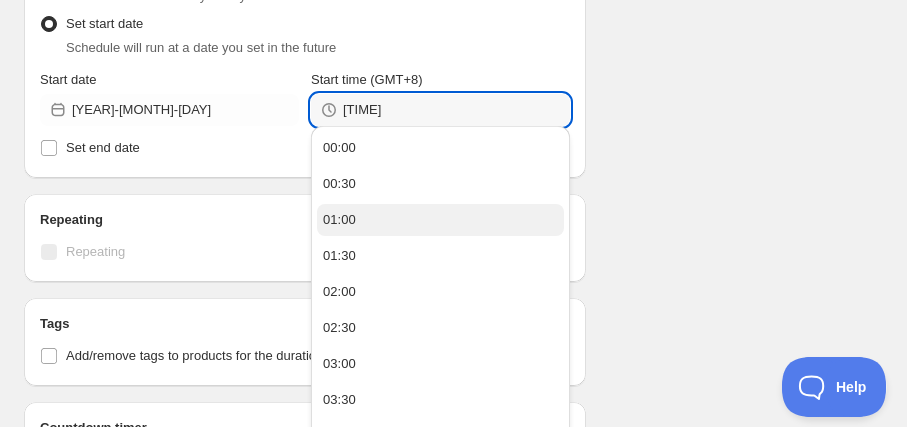 scroll, scrollTop: 1363, scrollLeft: 0, axis: vertical 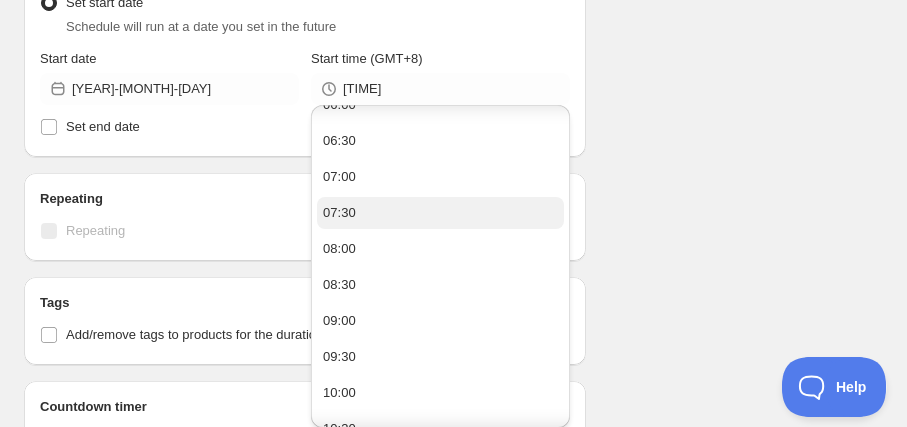 click on "07:30" at bounding box center [339, 213] 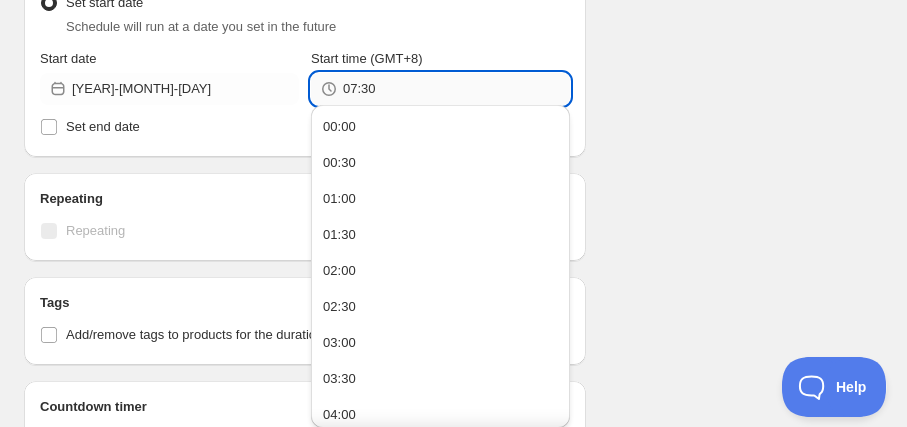 drag, startPoint x: 362, startPoint y: 86, endPoint x: 389, endPoint y: 86, distance: 27 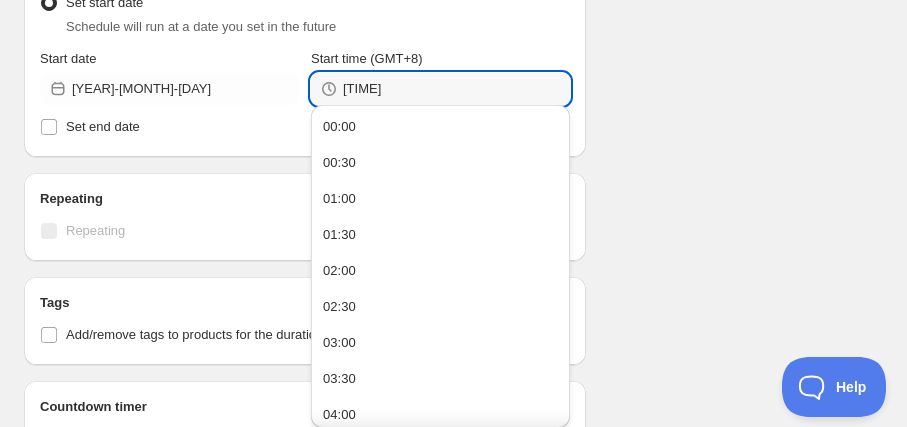 type on "[TIME]" 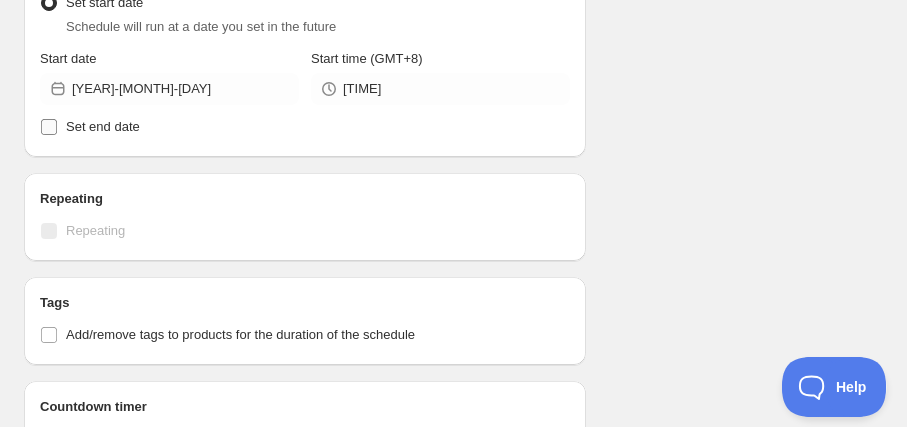 click on "Set end date" at bounding box center (103, 127) 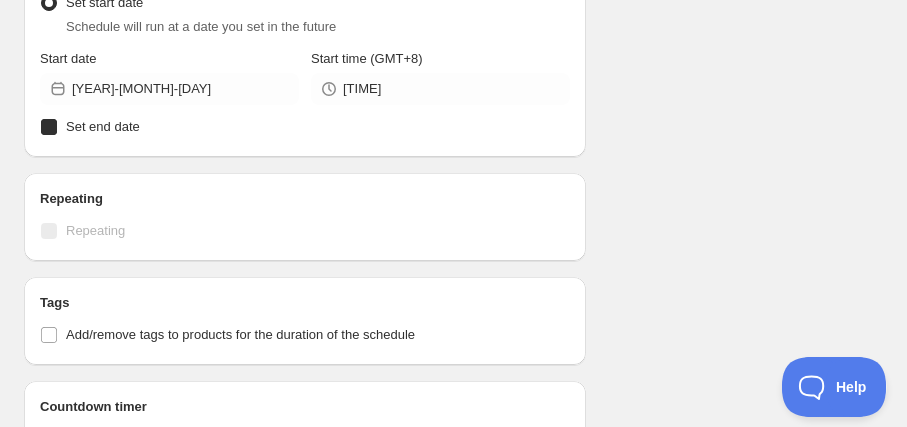 checkbox on "true" 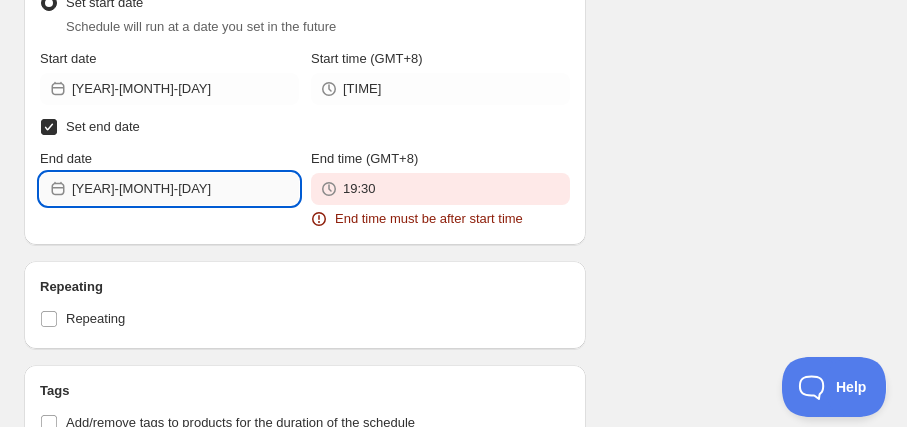 click on "[YEAR]-[MONTH]-[DAY]" at bounding box center (185, 189) 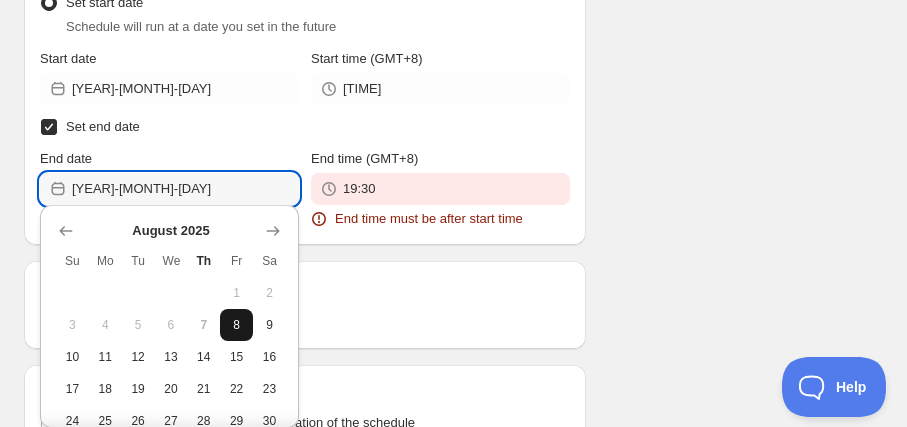 click on "8" at bounding box center (236, 325) 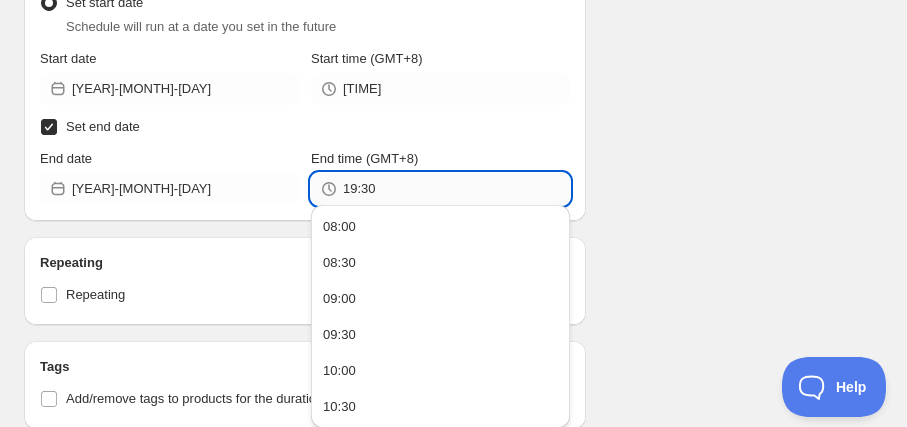 click on "19:30" at bounding box center [456, 189] 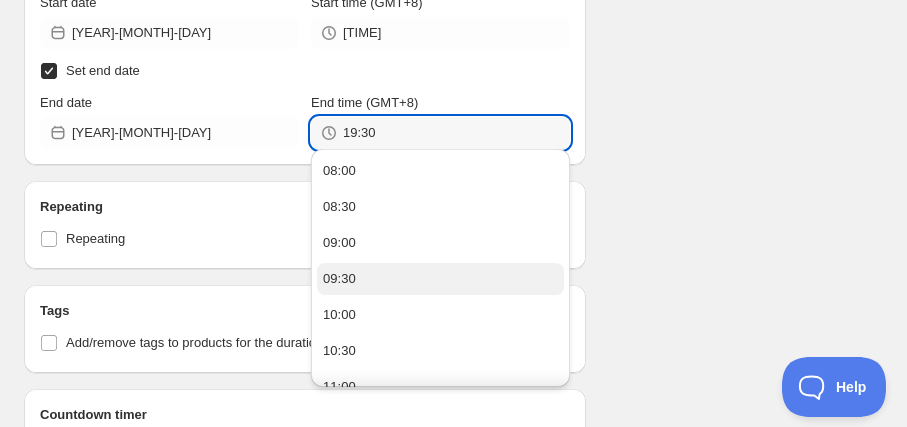 scroll, scrollTop: 1454, scrollLeft: 0, axis: vertical 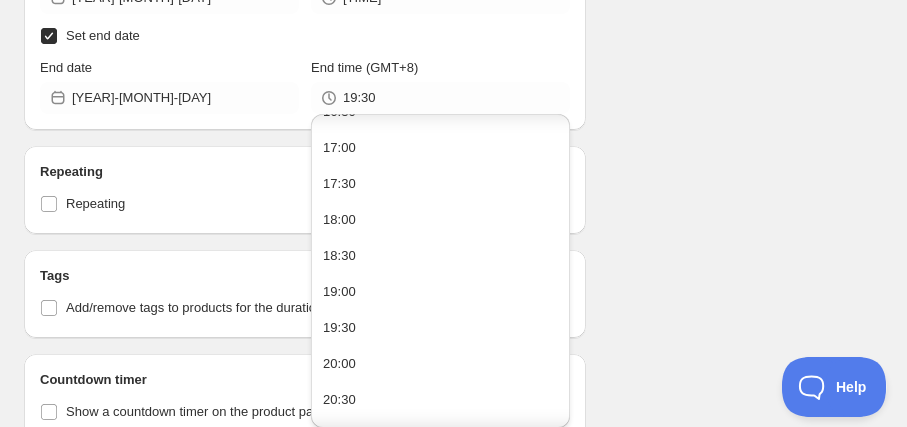 drag, startPoint x: 341, startPoint y: 361, endPoint x: 371, endPoint y: 334, distance: 40.36087 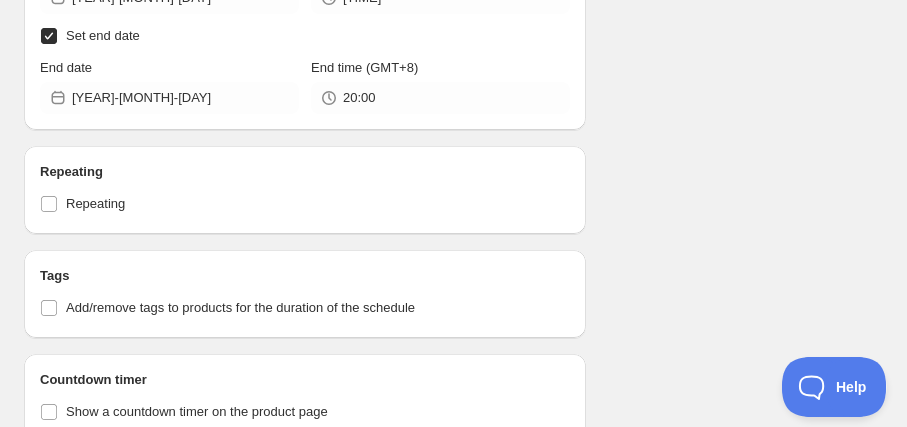 click on "Schedule name Schedule for C8J25 Your customers won't see this Action Action Publish product(s) Products will be published on the start date Unpublish product(s) Products will be unpublished on the start date Product selection Entity type Specific products Specific collections Specific tags Specific vendors Browse Executive Lunch Set ( 1  of   1  variants selected) Info Draft Executive Lunch Set ( 1  of   1  variants selected) Info Draft Executive Lunch Set ( 1  of   1  variants selected) Info Draft Executive Lunch Set ( 1  of   1  variants selected) Info Draft Executive Lunch Set ( 1  of   1  variants selected) Info Draft Executive Lunch Set ( 1  of   1  variants selected) Info Draft Executive Lunch Set ( 1  of   1  variants selected) Info Draft Executive Lunch Set ( 1  of   1  variants selected) Info Draft Executive Lunch Set ( 1  of   1  variants selected) Info Draft Gym Buddy ( 1  of   1  variants selected) Info Draft Active dates Start date 1" at bounding box center [445, -242] 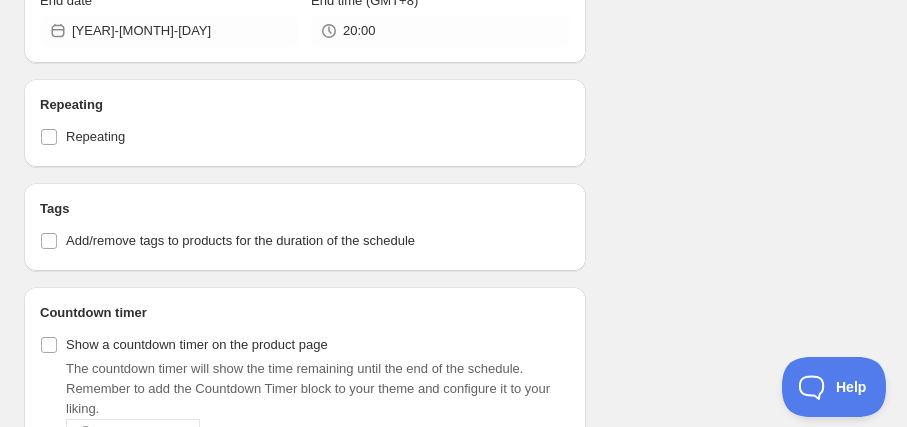 scroll, scrollTop: 1636, scrollLeft: 0, axis: vertical 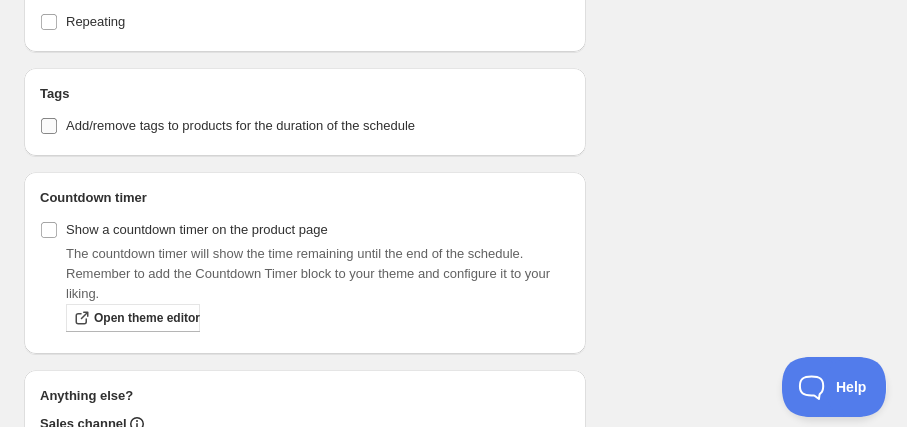 click on "Add/remove tags to products for the duration of the schedule" at bounding box center [305, 126] 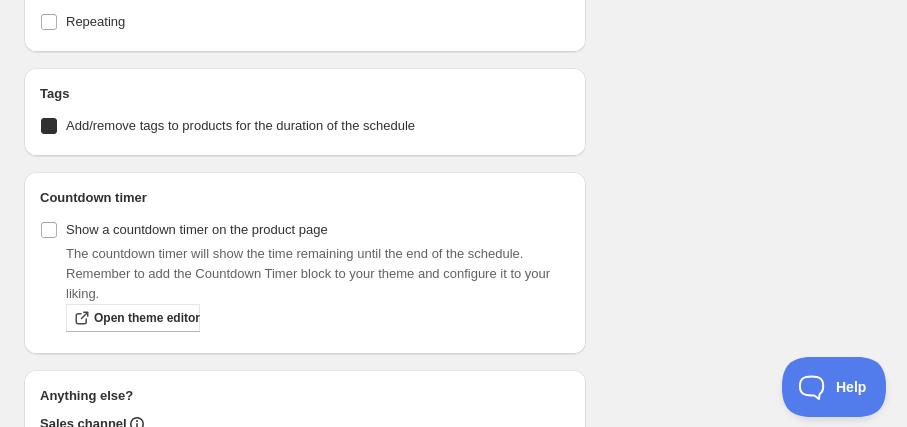 checkbox on "true" 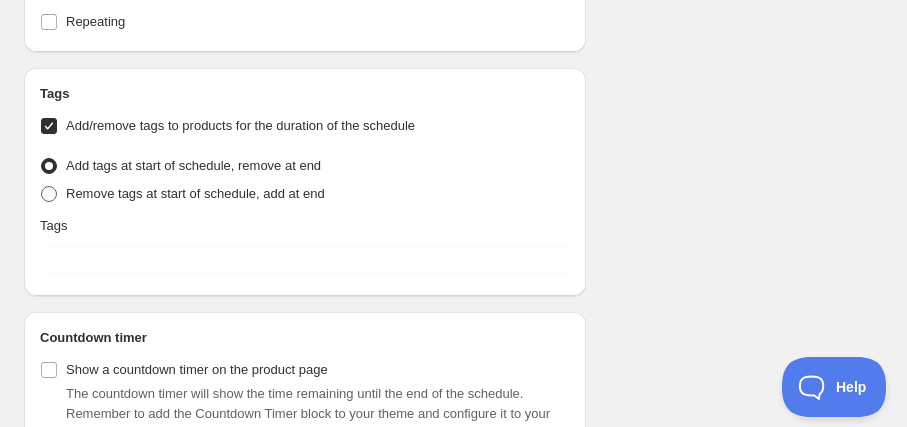 click on "Remove tags at start of schedule, add at end" at bounding box center (195, 194) 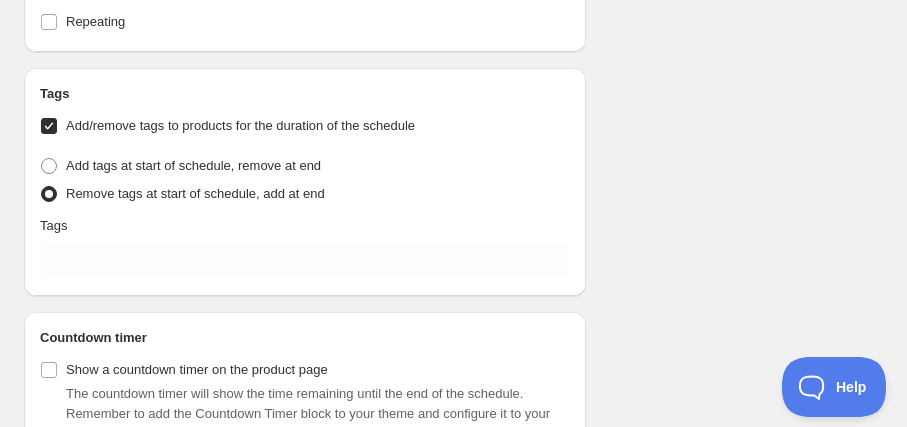 click on "Tags Add/remove tags to products for the duration of the schedule Tag type Add tags at start of schedule, remove at end Remove tags at start of schedule, add at end Tags" at bounding box center [305, 182] 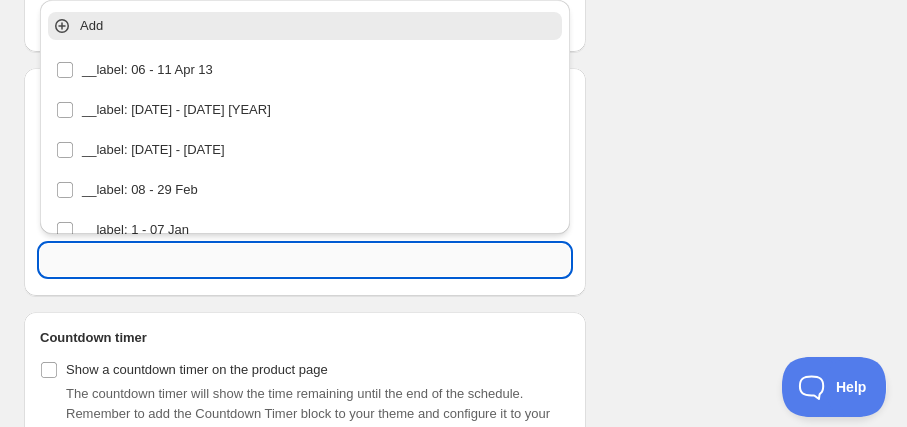 click at bounding box center [305, 260] 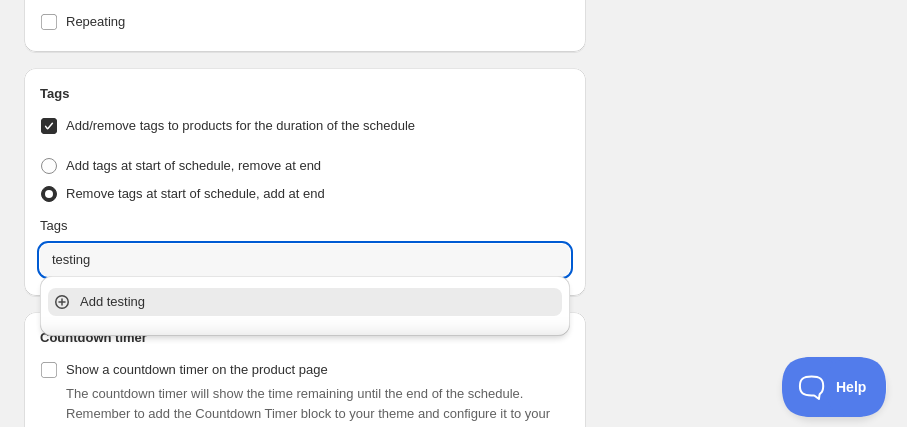 click on "Add testing" at bounding box center (305, 302) 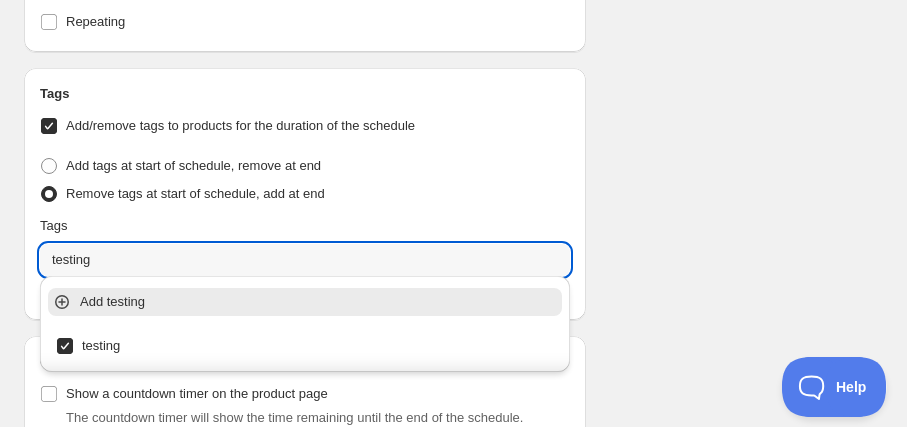type on "testing" 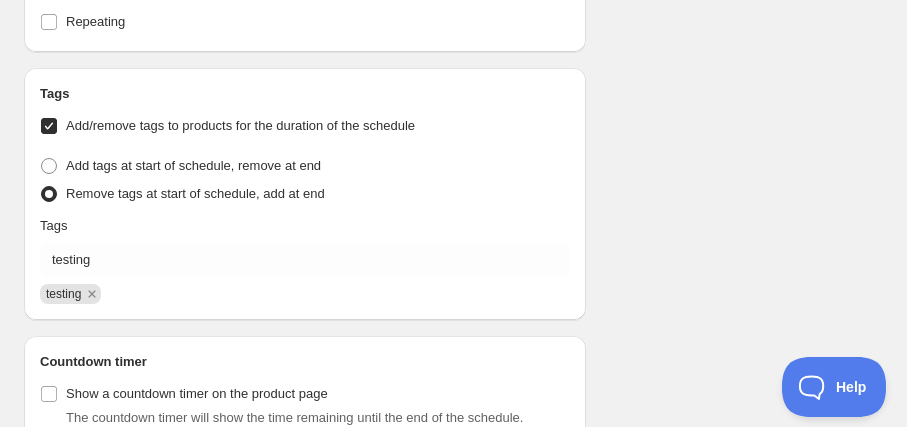 click on "Schedule name Schedule for C8J25 Your customers won't see this Action Action Publish product(s) Products will be published on the start date Unpublish product(s) Products will be unpublished on the start date Product selection Entity type Specific products Specific collections Specific tags Specific vendors Browse Executive Lunch Set ( 1  of   1  variants selected) Info Draft Executive Lunch Set ( 1  of   1  variants selected) Info Draft Executive Lunch Set ( 1  of   1  variants selected) Info Draft Executive Lunch Set ( 1  of   1  variants selected) Info Draft Executive Lunch Set ( 1  of   1  variants selected) Info Draft Executive Lunch Set ( 1  of   1  variants selected) Info Draft Executive Lunch Set ( 1  of   1  variants selected) Info Draft Executive Lunch Set ( 1  of   1  variants selected) Info Draft Executive Lunch Set ( 1  of   1  variants selected) Info Draft Gym Buddy ( 1  of   1  variants selected) Info Draft Active dates Start date 1" at bounding box center [445, -342] 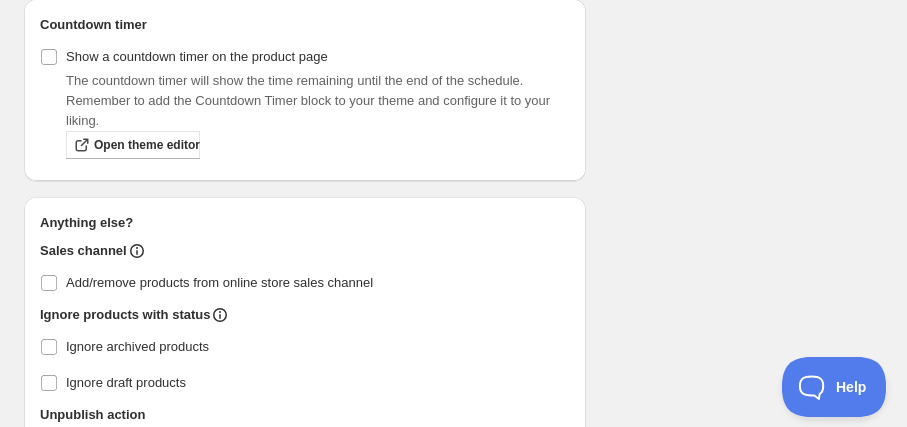 scroll, scrollTop: 1999, scrollLeft: 0, axis: vertical 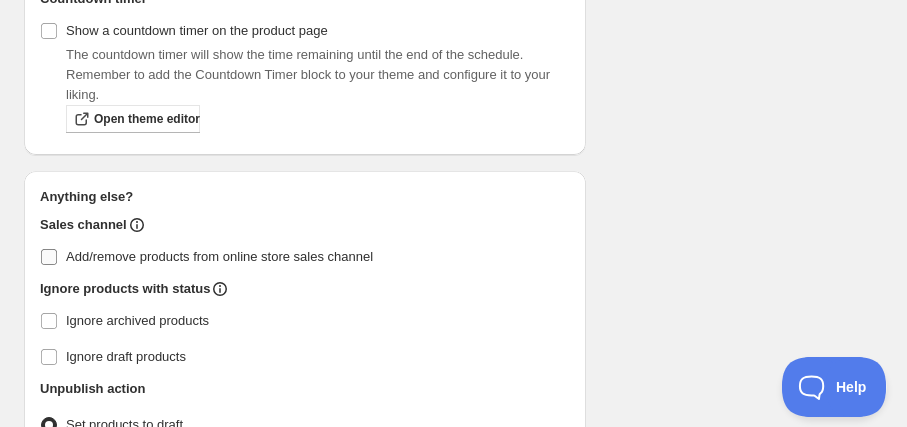 click on "Add/remove products from online store sales channel" at bounding box center [219, 257] 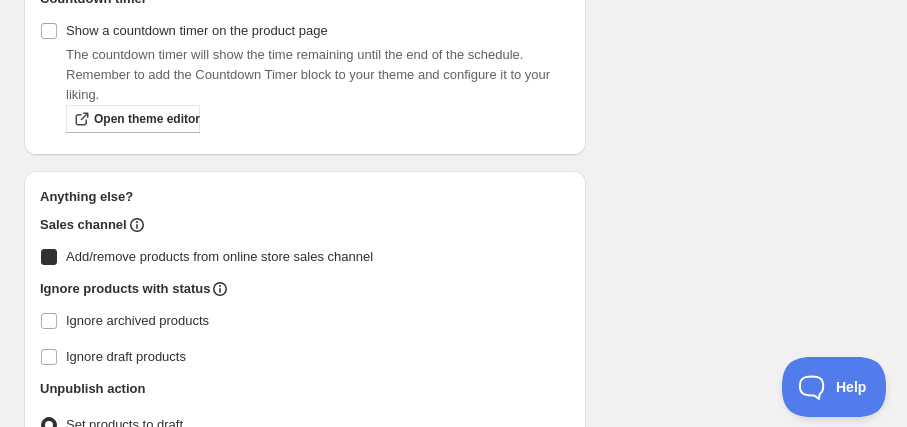 checkbox on "true" 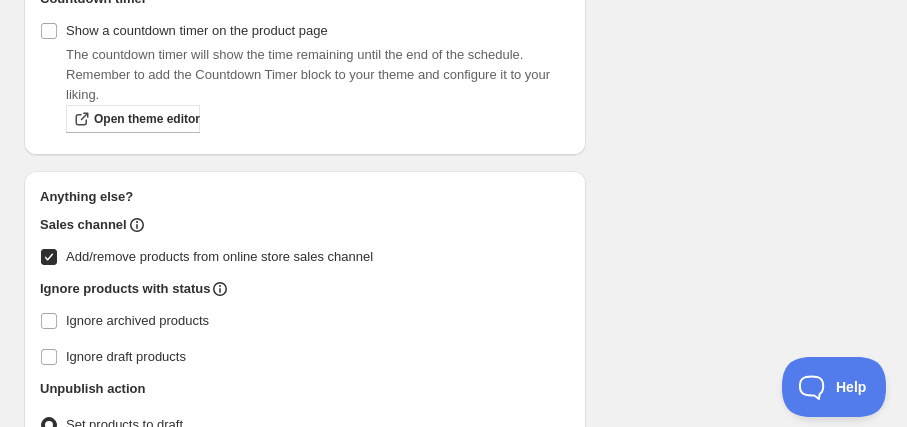scroll, scrollTop: 2090, scrollLeft: 0, axis: vertical 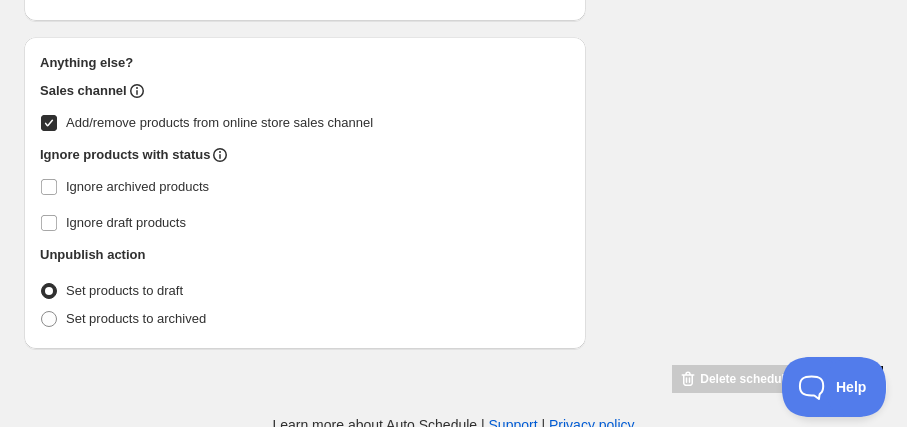 type on "New schedule [DATE] [TIME]" 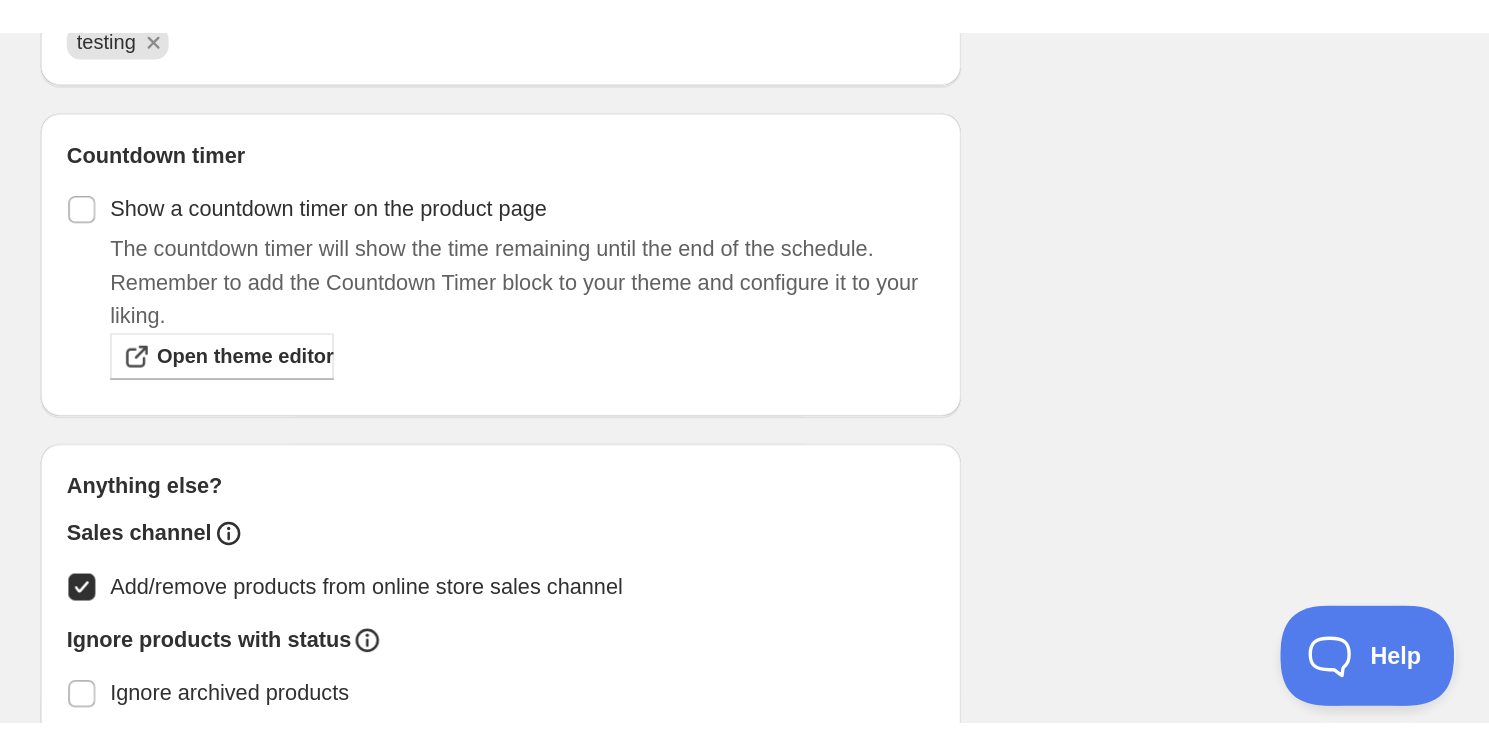 scroll, scrollTop: 1790, scrollLeft: 0, axis: vertical 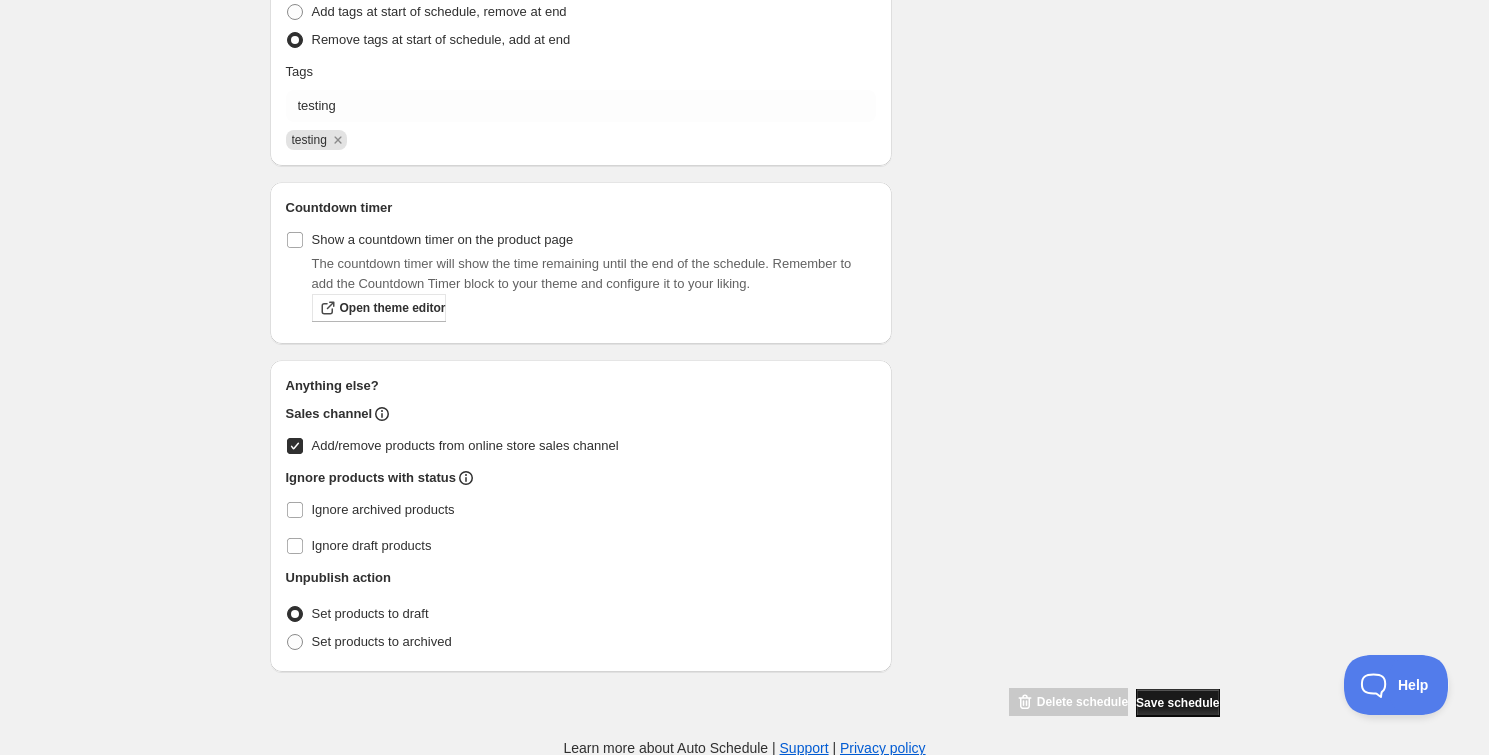 click on "Save schedule" at bounding box center [1177, 703] 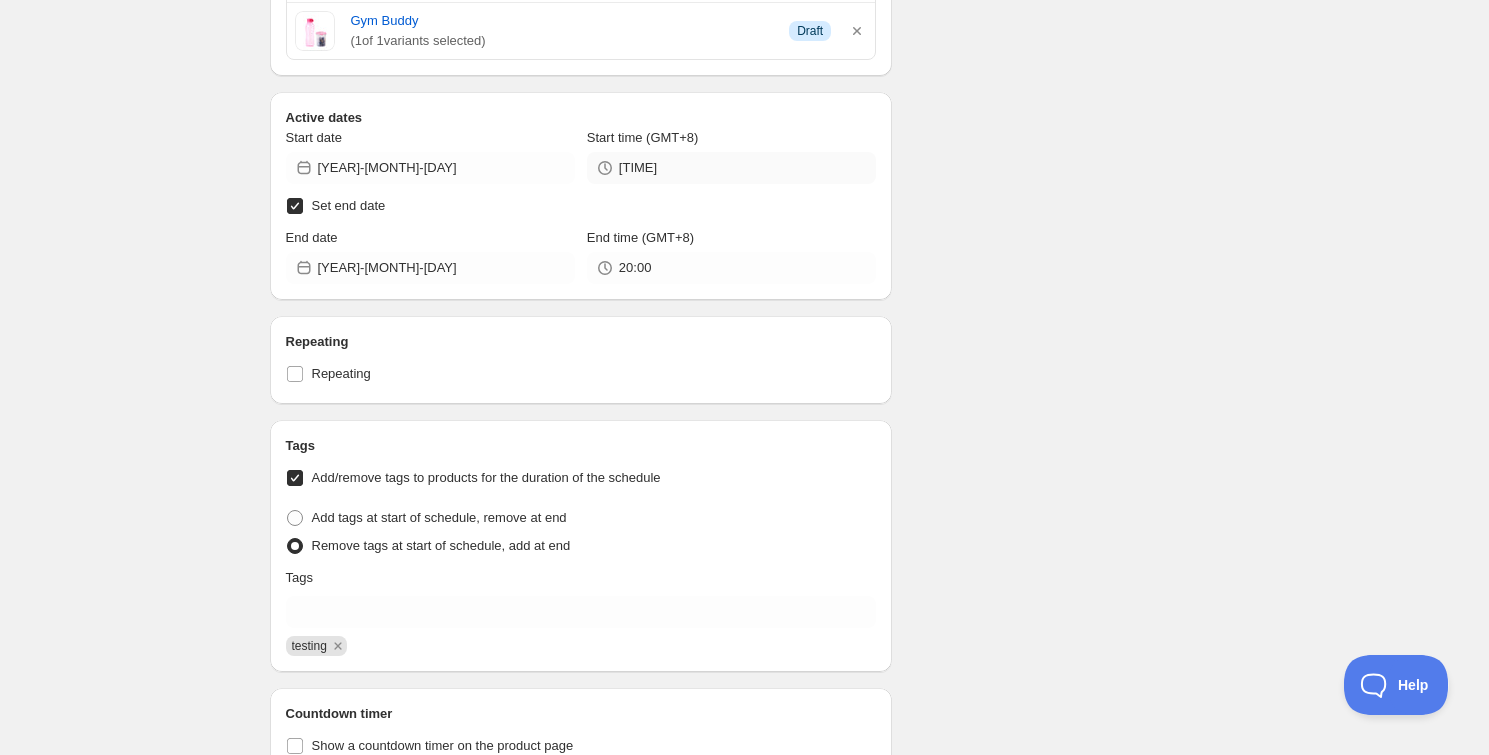 scroll, scrollTop: 1181, scrollLeft: 0, axis: vertical 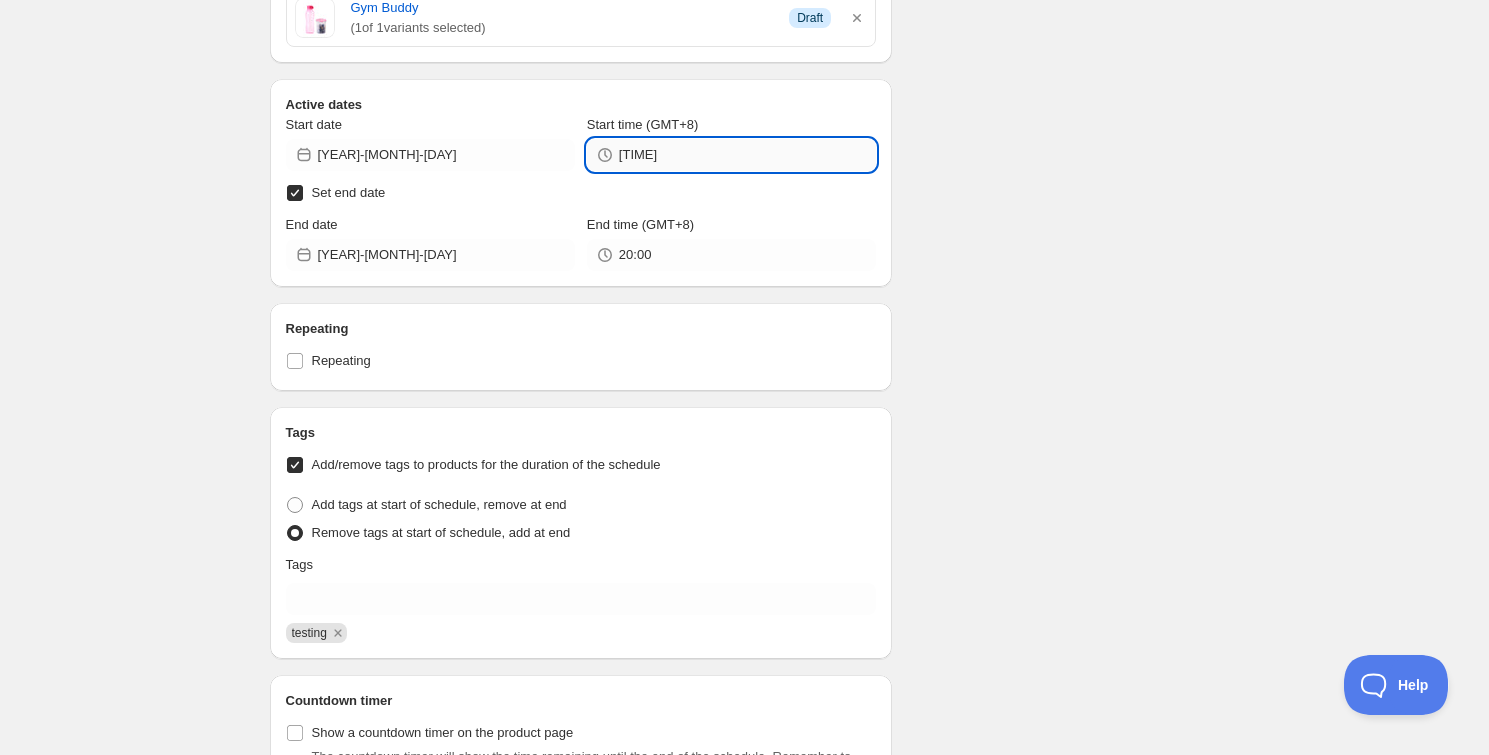 click on "[TIME]" at bounding box center [747, 155] 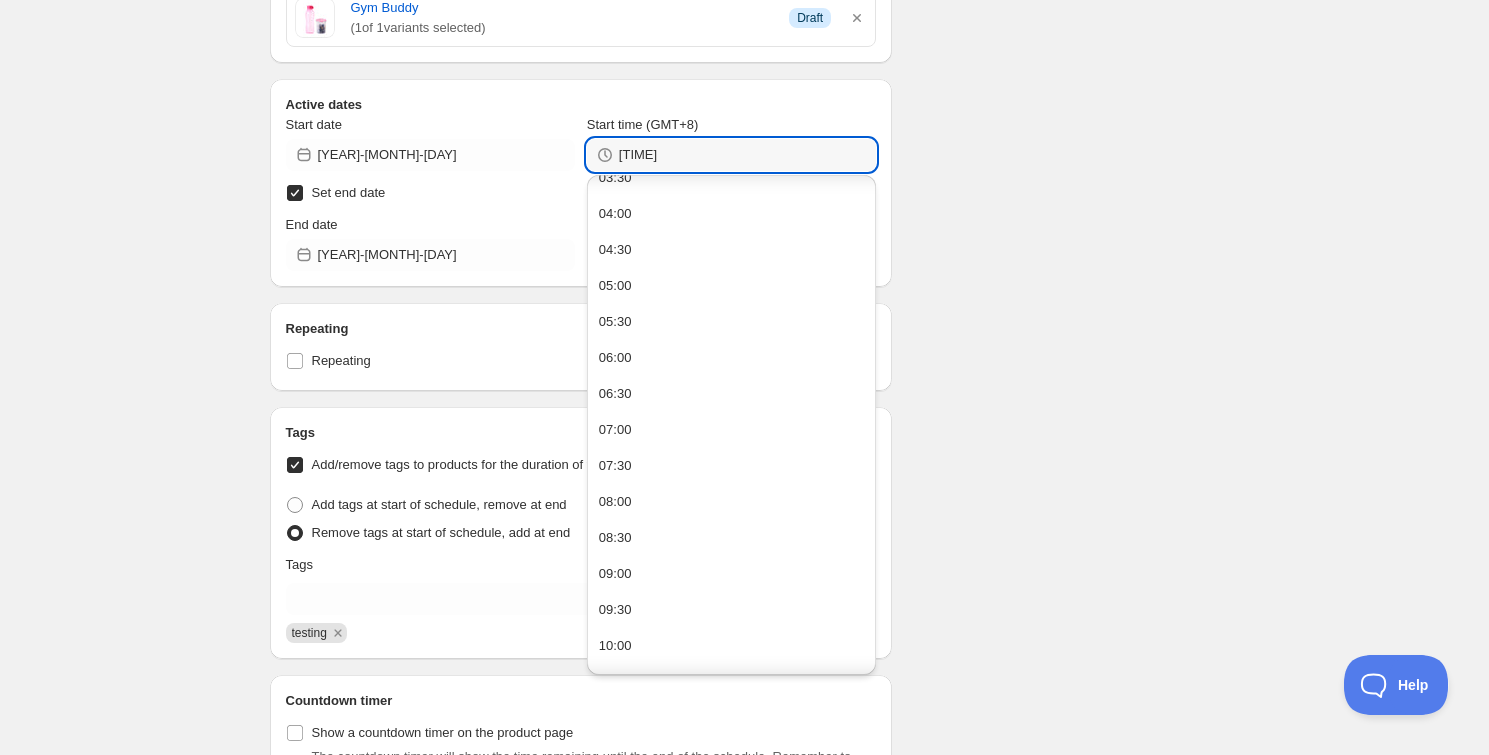 scroll, scrollTop: 272, scrollLeft: 0, axis: vertical 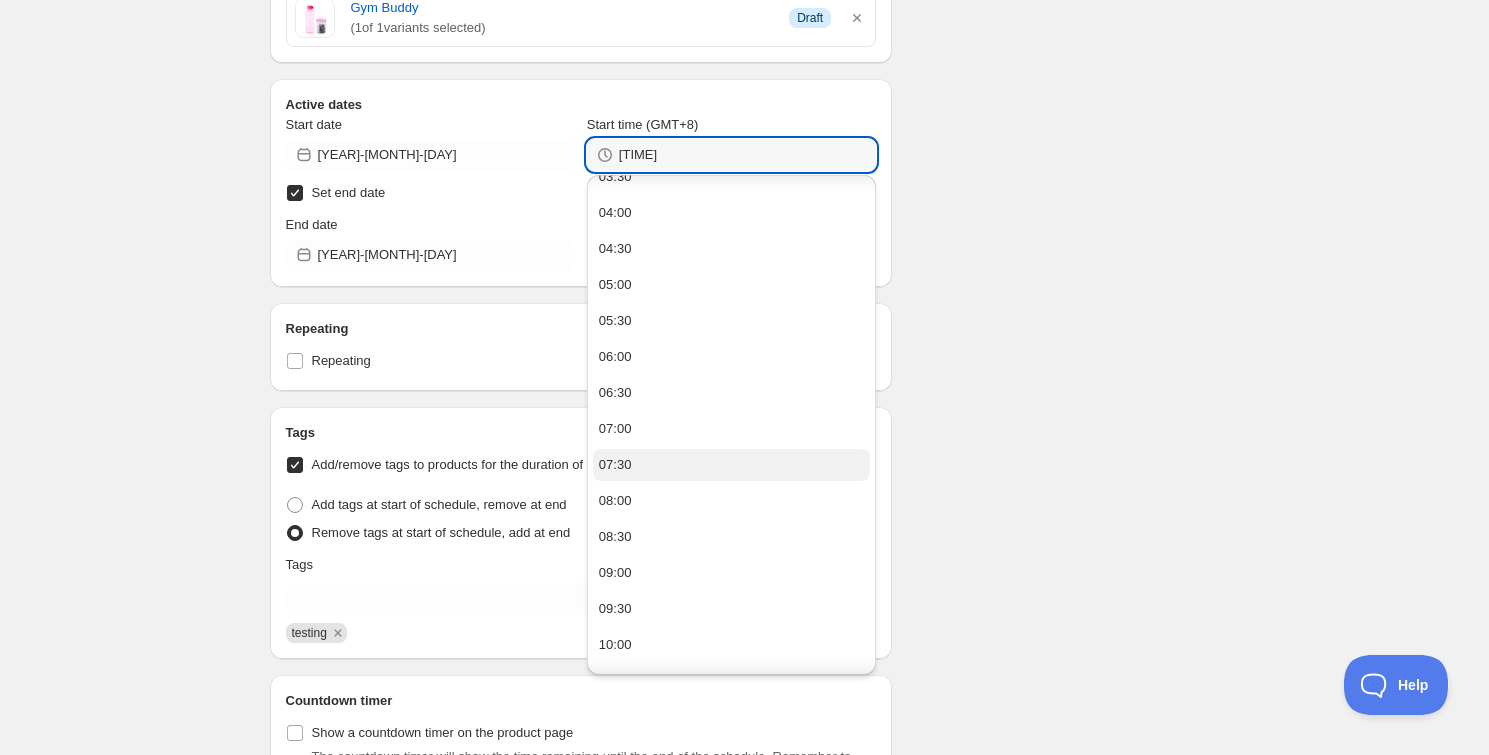 click on "07:30" at bounding box center (731, 465) 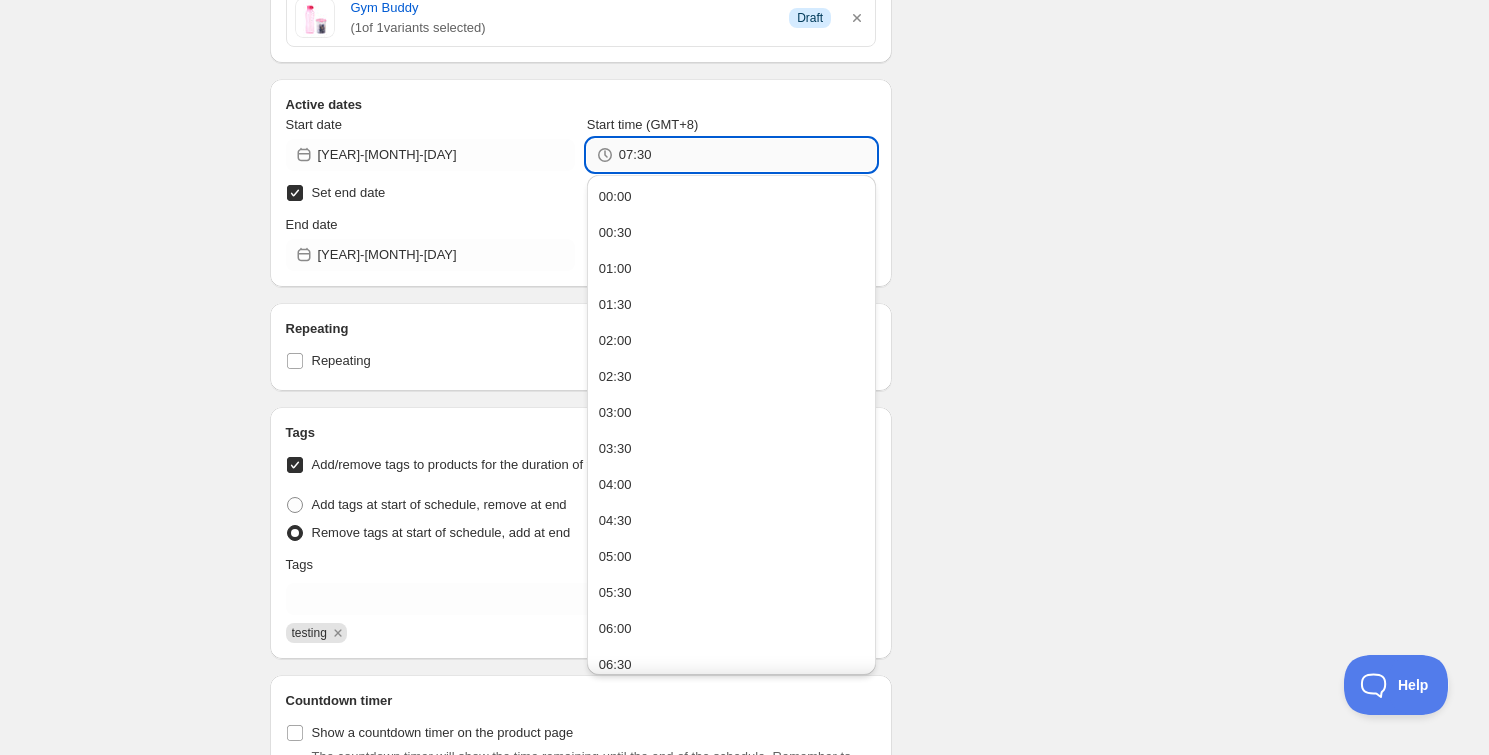 drag, startPoint x: 635, startPoint y: 156, endPoint x: 661, endPoint y: 157, distance: 26.019224 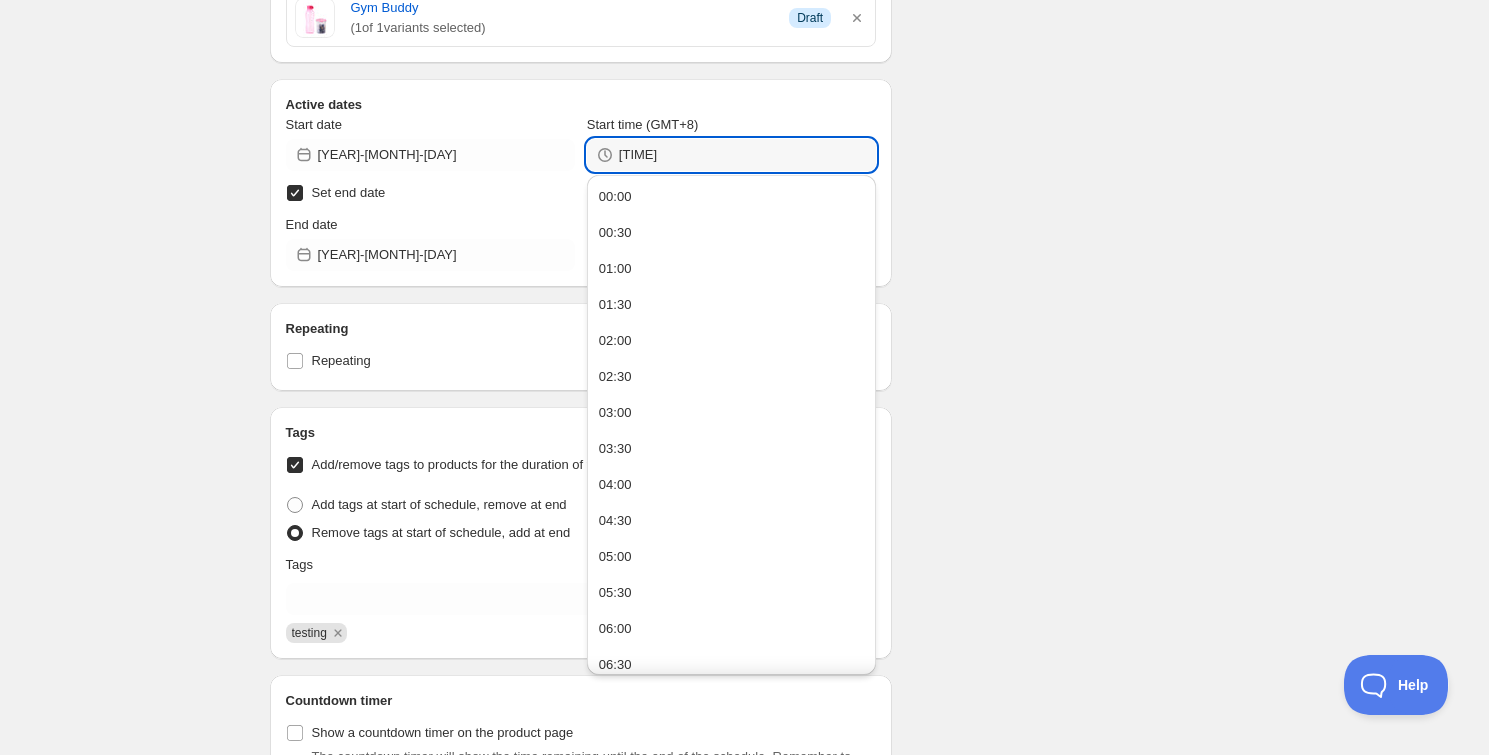 type on "[TIME]" 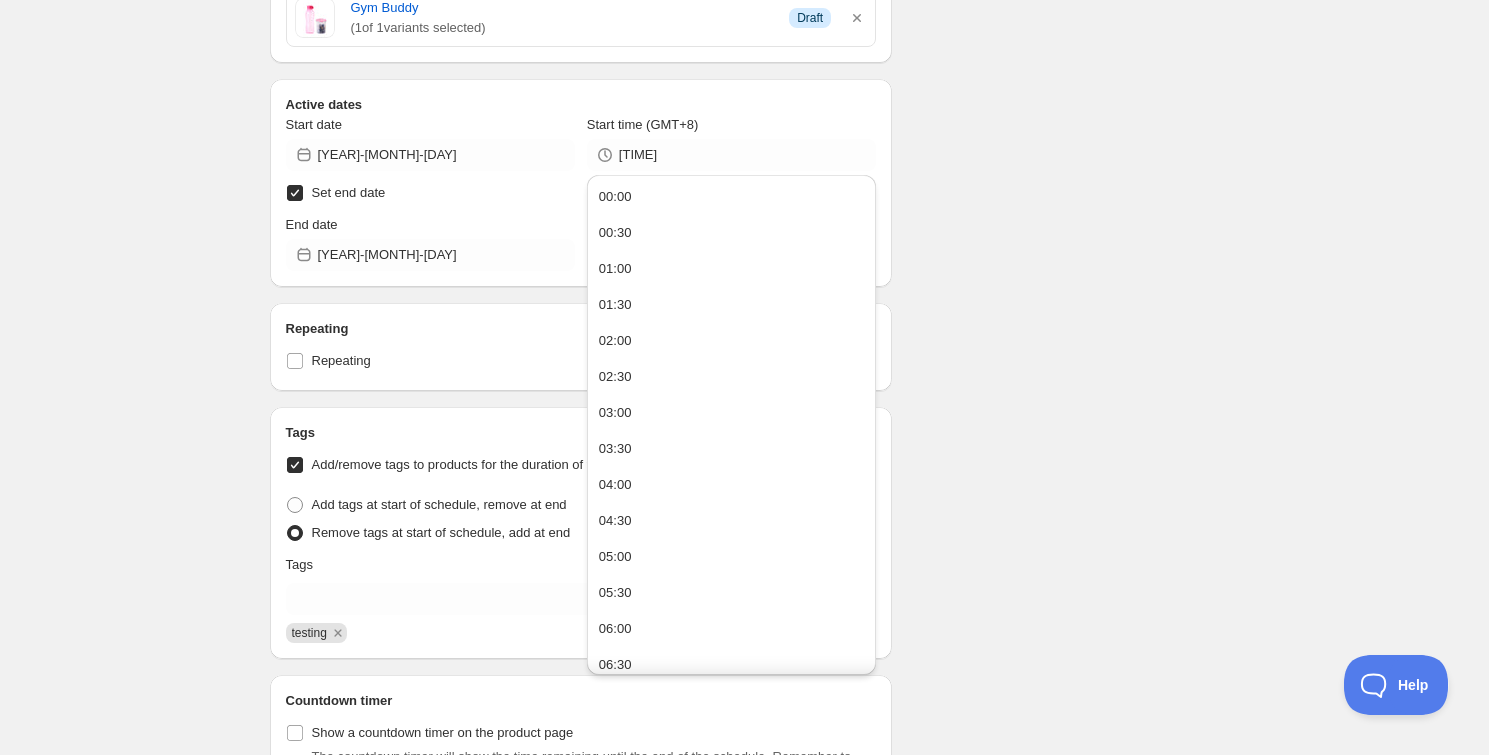 click on "Schedule name New schedule [DATE] [TIME] Your customers won't see this Action Action Publish product(s) Products will be published on the start date Unpublish product(s) Products will be unpublished on the start date Product selection Entity type Specific products Specific collections Specific tags Specific vendors Browse Executive Lunch Set ( 1  of   1  variants selected) Info Draft Executive Lunch Set ( 1  of   1  variants selected) Info Draft Executive Lunch Set ( 1  of   1  variants selected) Info Draft Executive Lunch Set ( 1  of   1  variants selected) Info Draft Executive Lunch Set ( 1  of   1  variants selected) Info Draft Executive Lunch Set ( 1  of   1  variants selected) Info Draft Executive Lunch Set ( 1  of   1  variants selected) Info Draft Executive Lunch Set ( 1  of   1  variants selected) Info Draft Executive Lunch Set ( 1  of   1  variants selected) Info Draft Executive Lunch Set ( 1  of   1  variants selected) Info Draft Gym Buddy ( 1  of   1  variants selected) Info Draft Active dates" at bounding box center [737, 45] 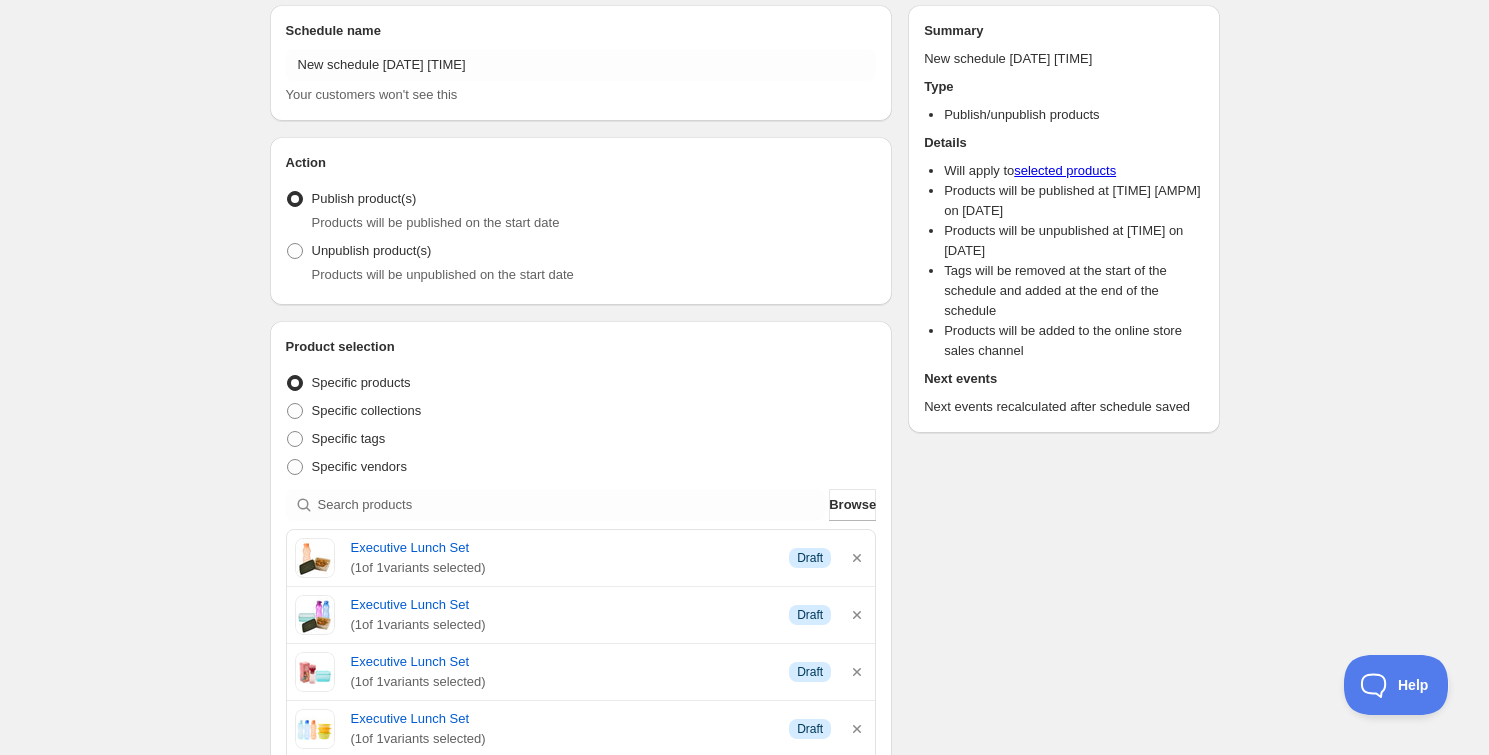 scroll, scrollTop: 0, scrollLeft: 0, axis: both 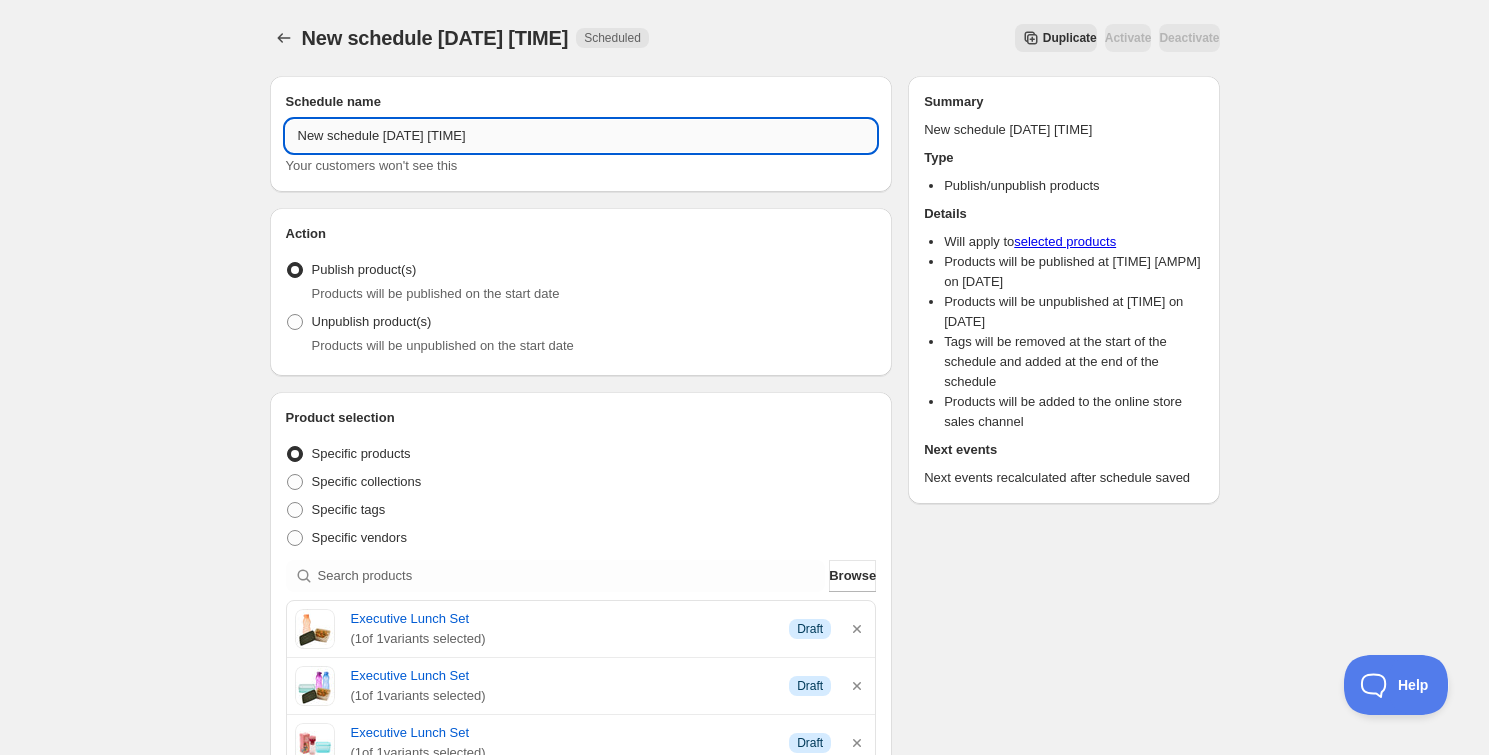 click on "New schedule [DATE] [TIME]" at bounding box center [581, 136] 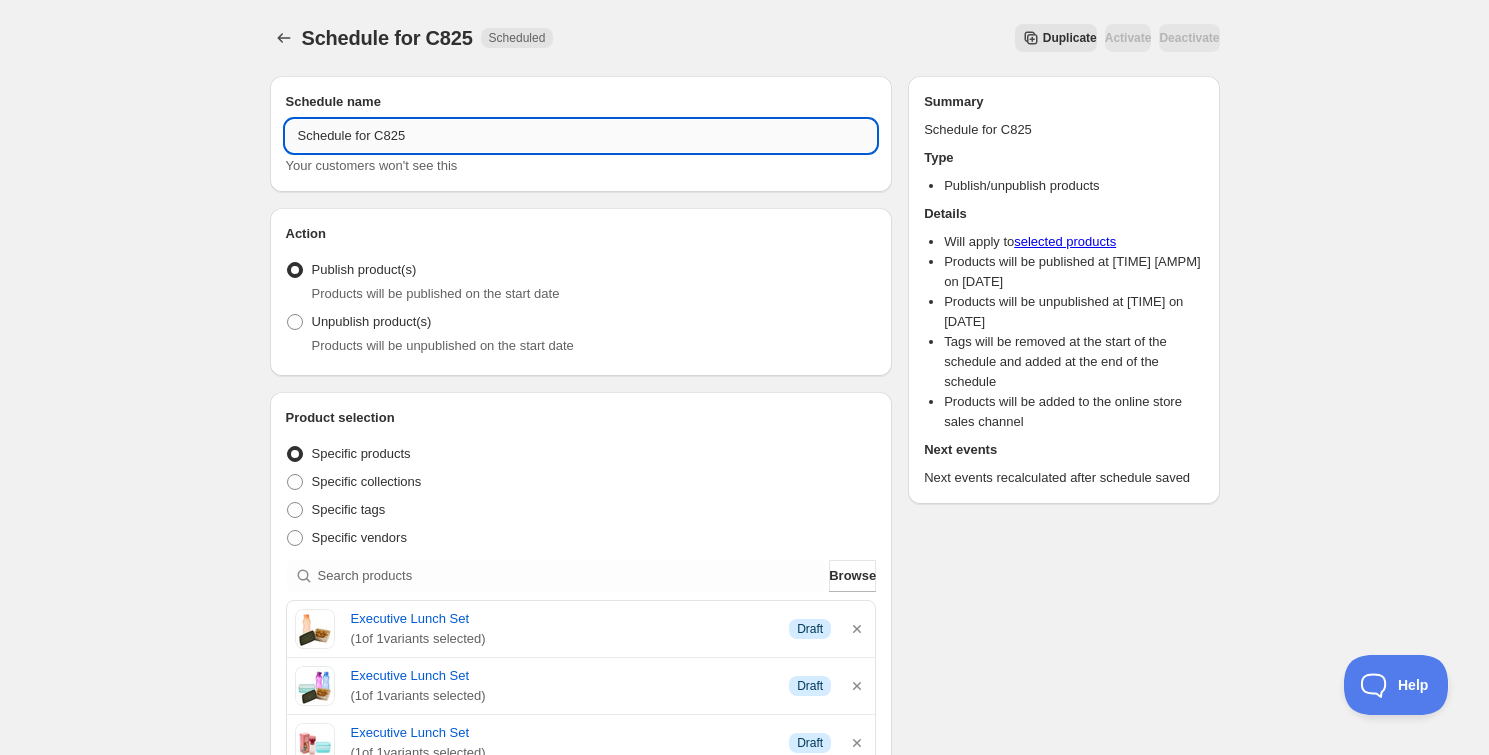 click on "Schedule for C825" at bounding box center (581, 136) 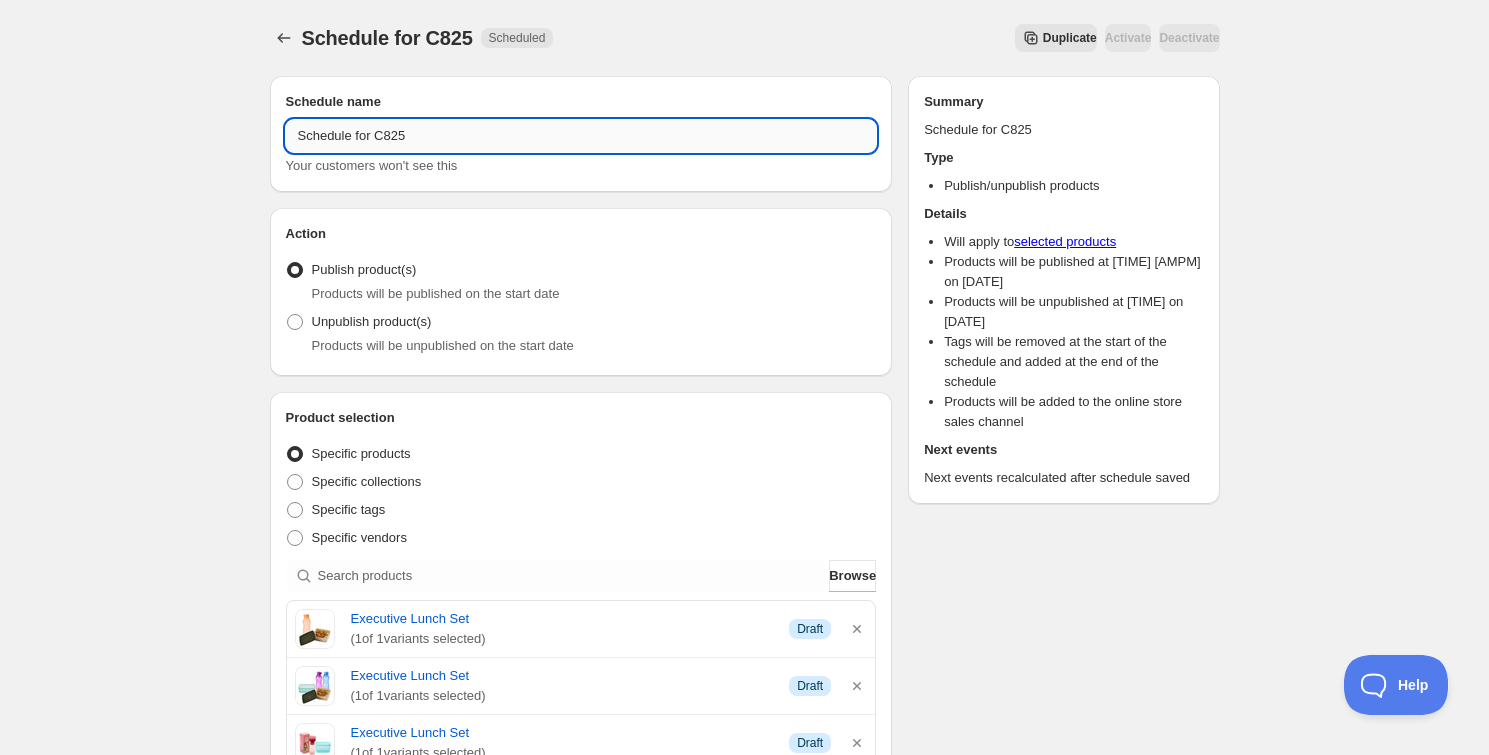 click on "Schedule for C825" at bounding box center [581, 136] 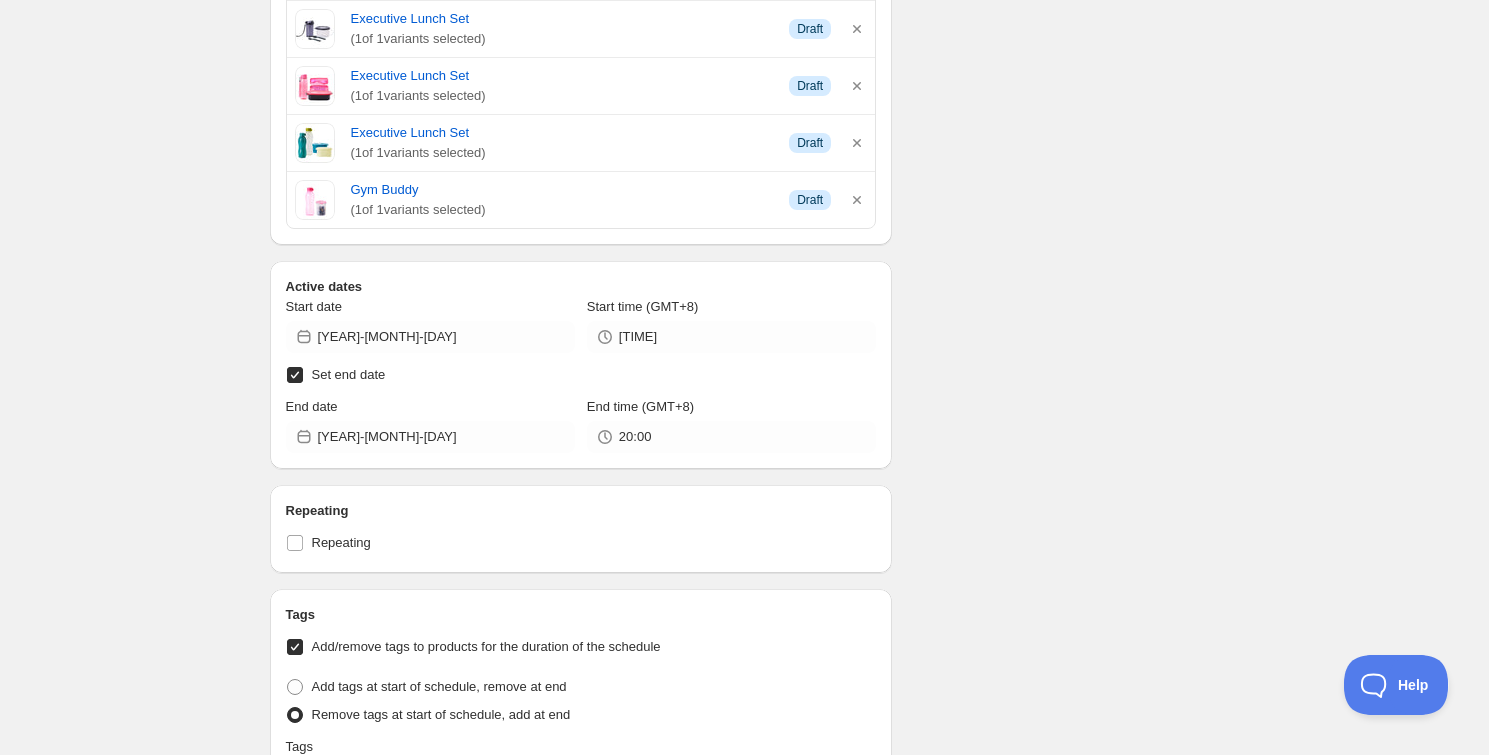 scroll, scrollTop: 1000, scrollLeft: 0, axis: vertical 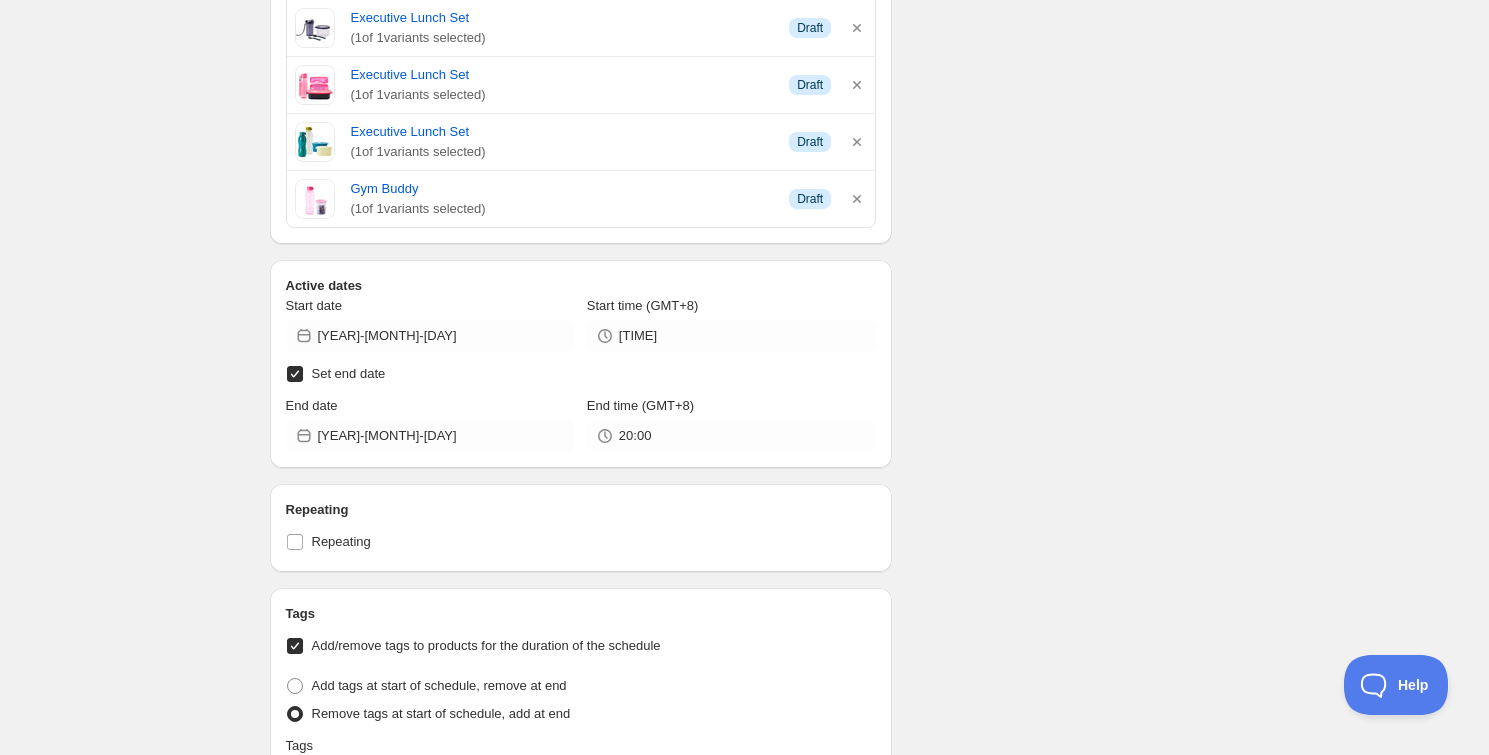 type on "Schedule for C8J25" 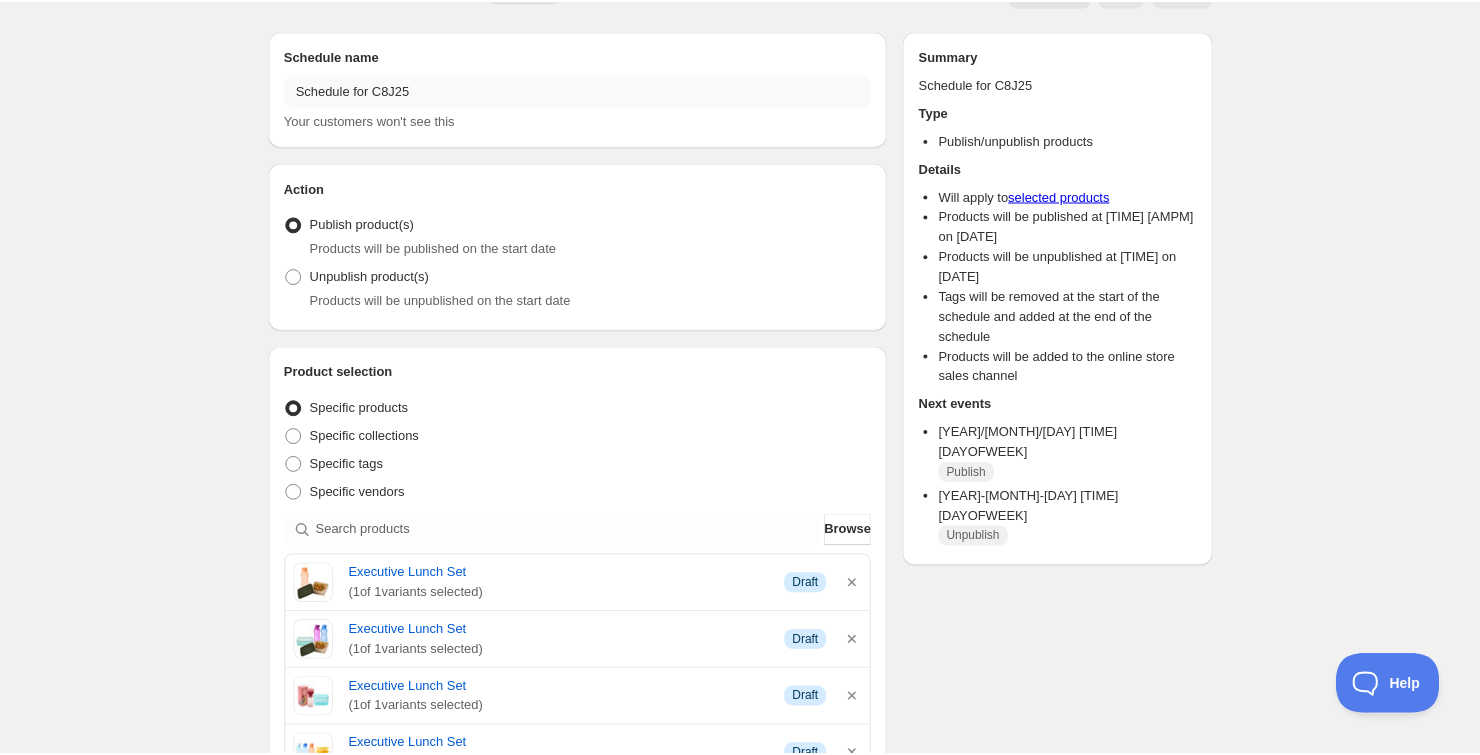 scroll, scrollTop: 0, scrollLeft: 0, axis: both 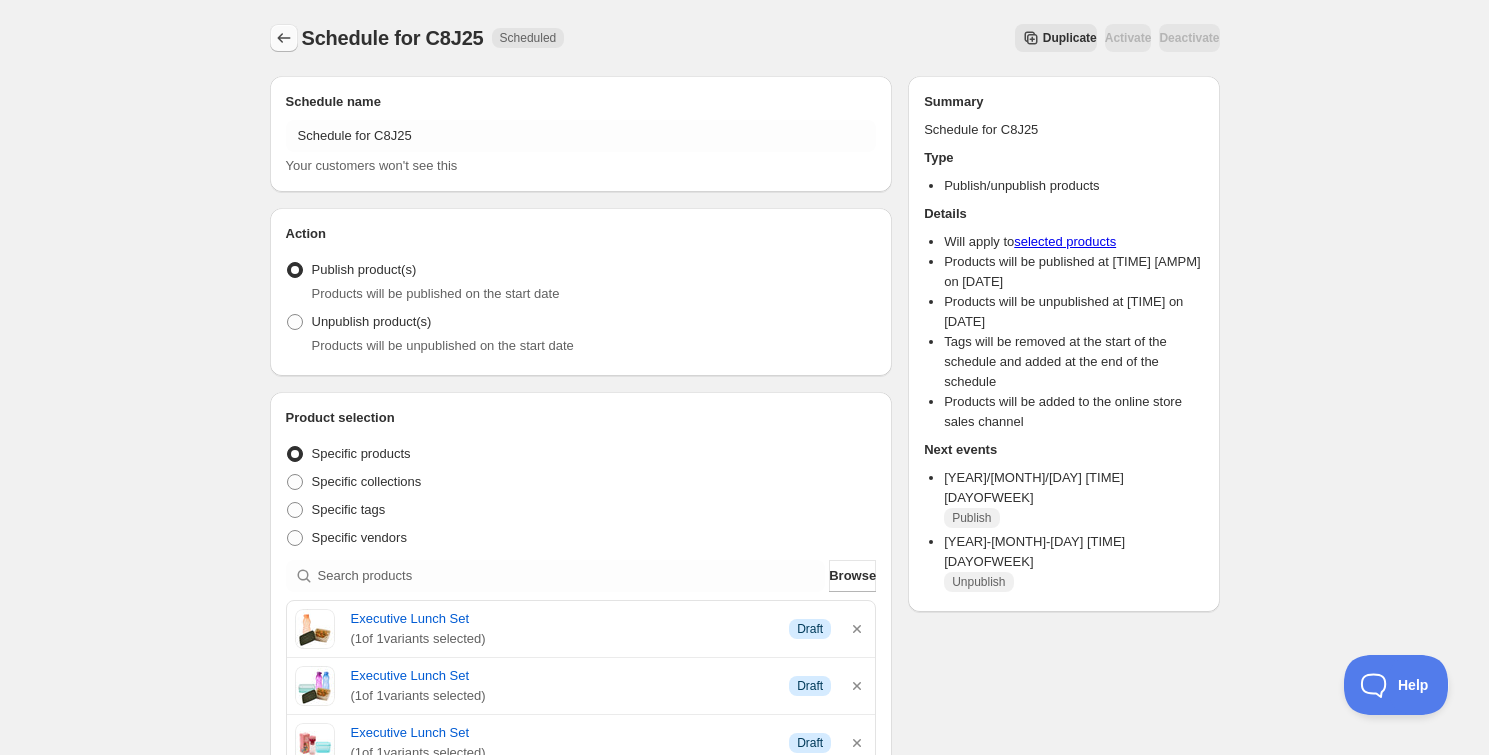 click 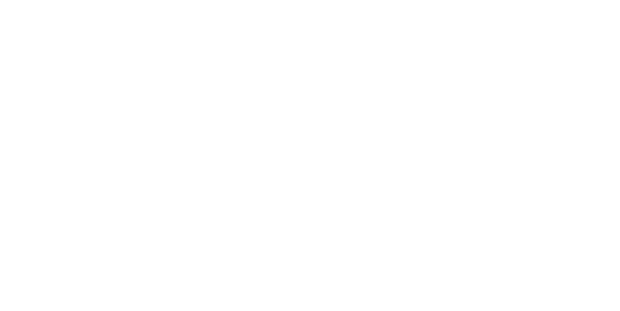 scroll, scrollTop: 0, scrollLeft: 0, axis: both 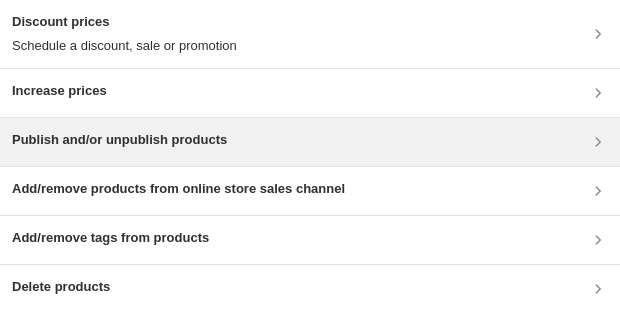 click on "Publish and/or unpublish products" at bounding box center (119, 140) 